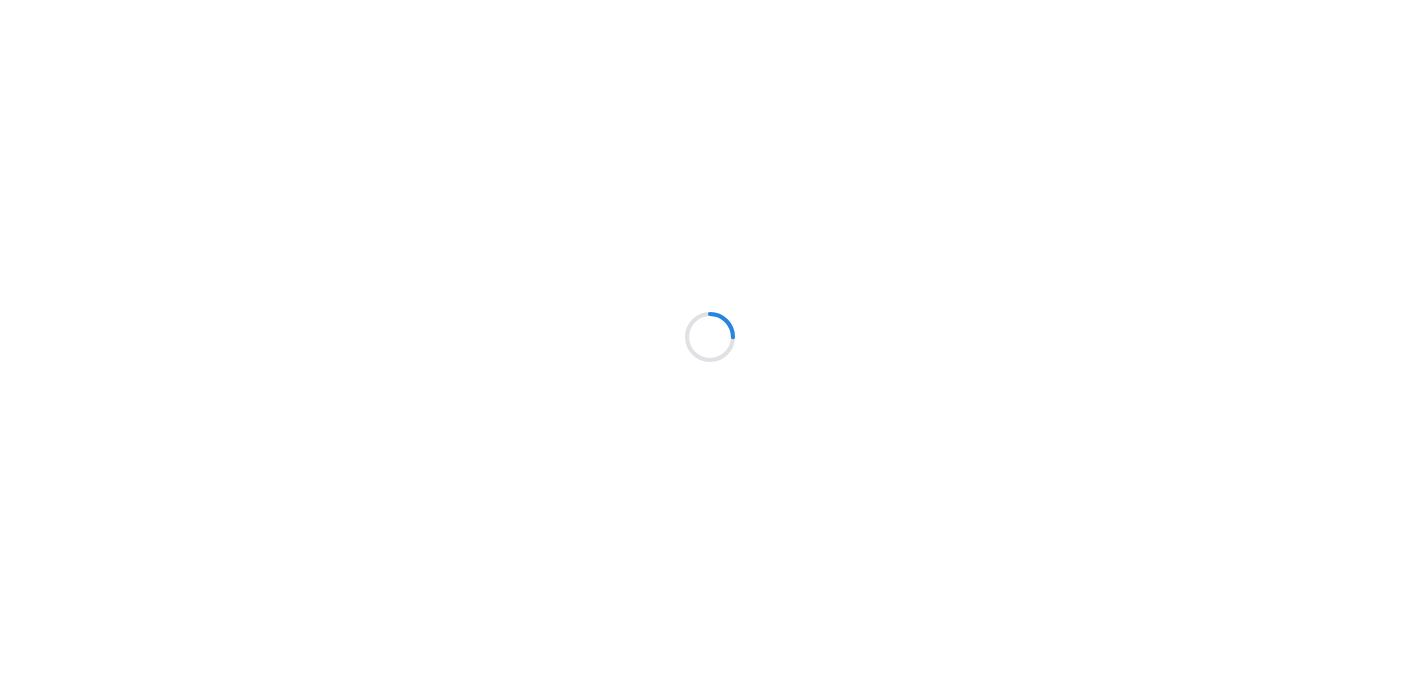 scroll, scrollTop: 0, scrollLeft: 0, axis: both 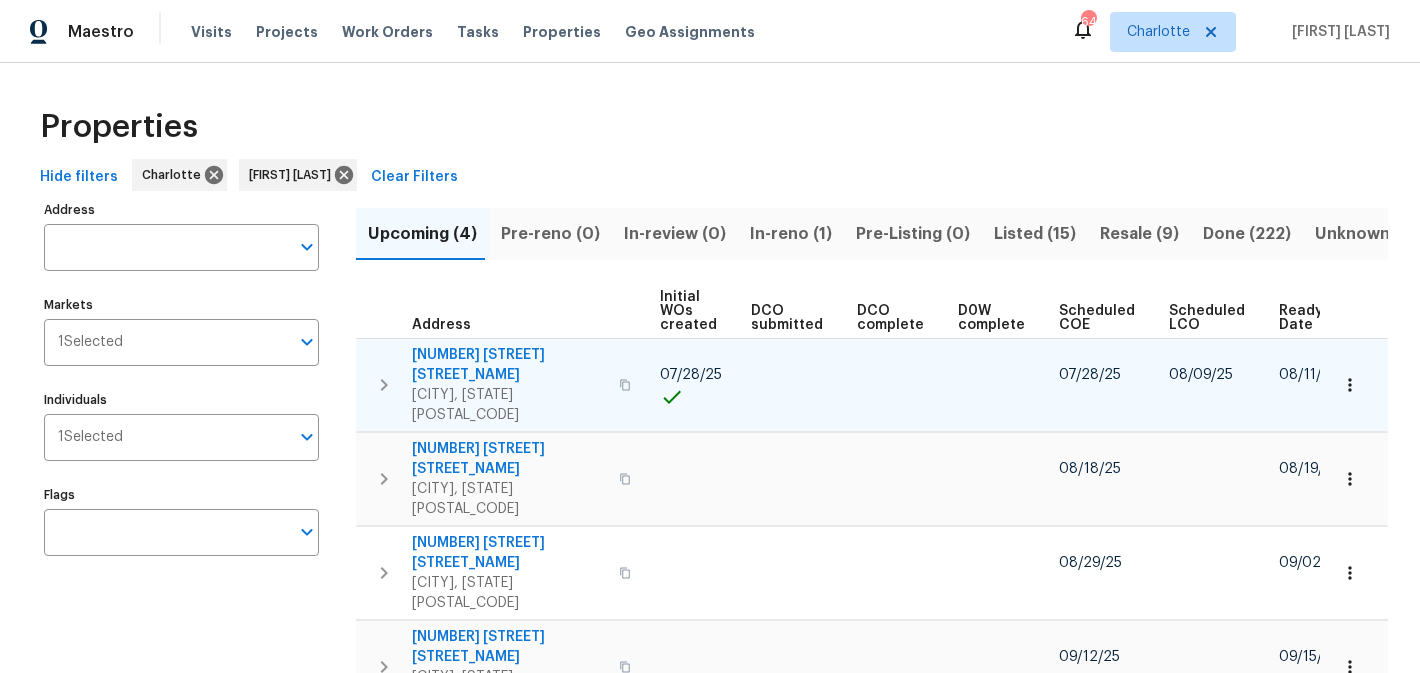 click on "[NUMBER] [STREET] [STREET_NAME]" at bounding box center (509, 365) 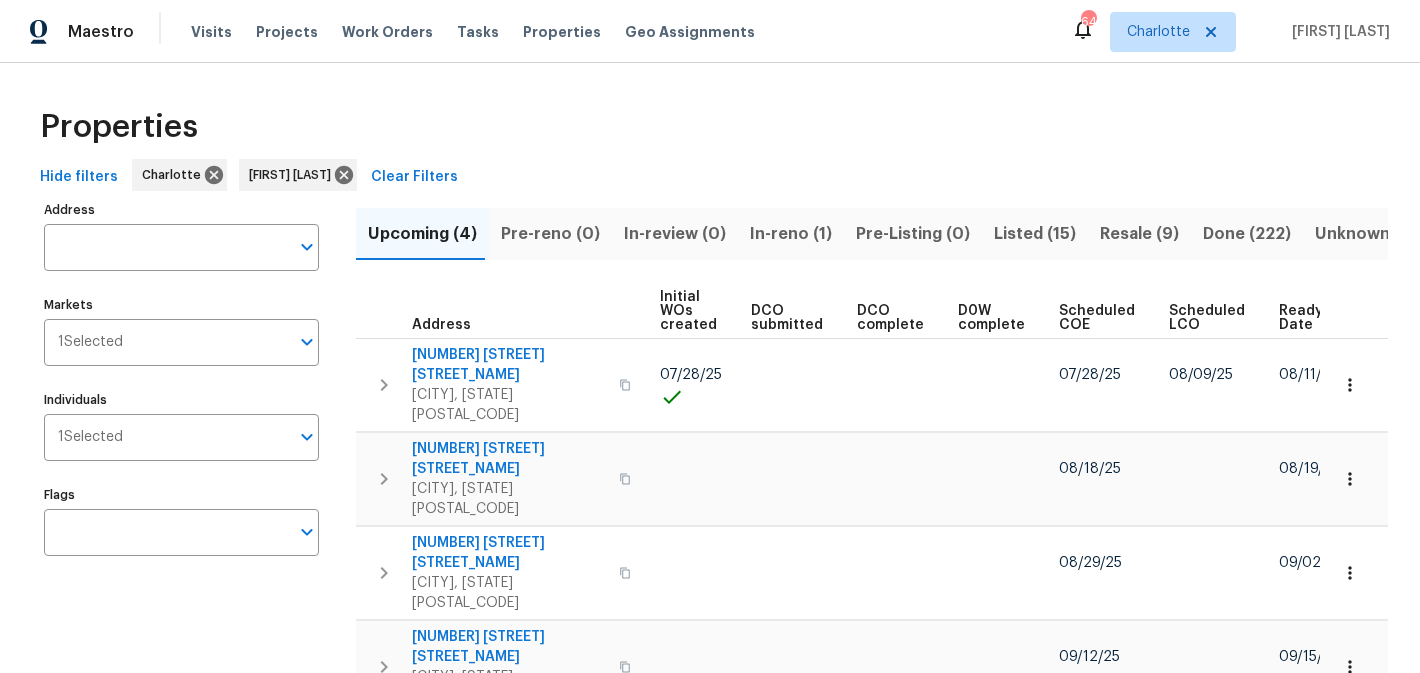 click on "In-reno (1)" at bounding box center (791, 234) 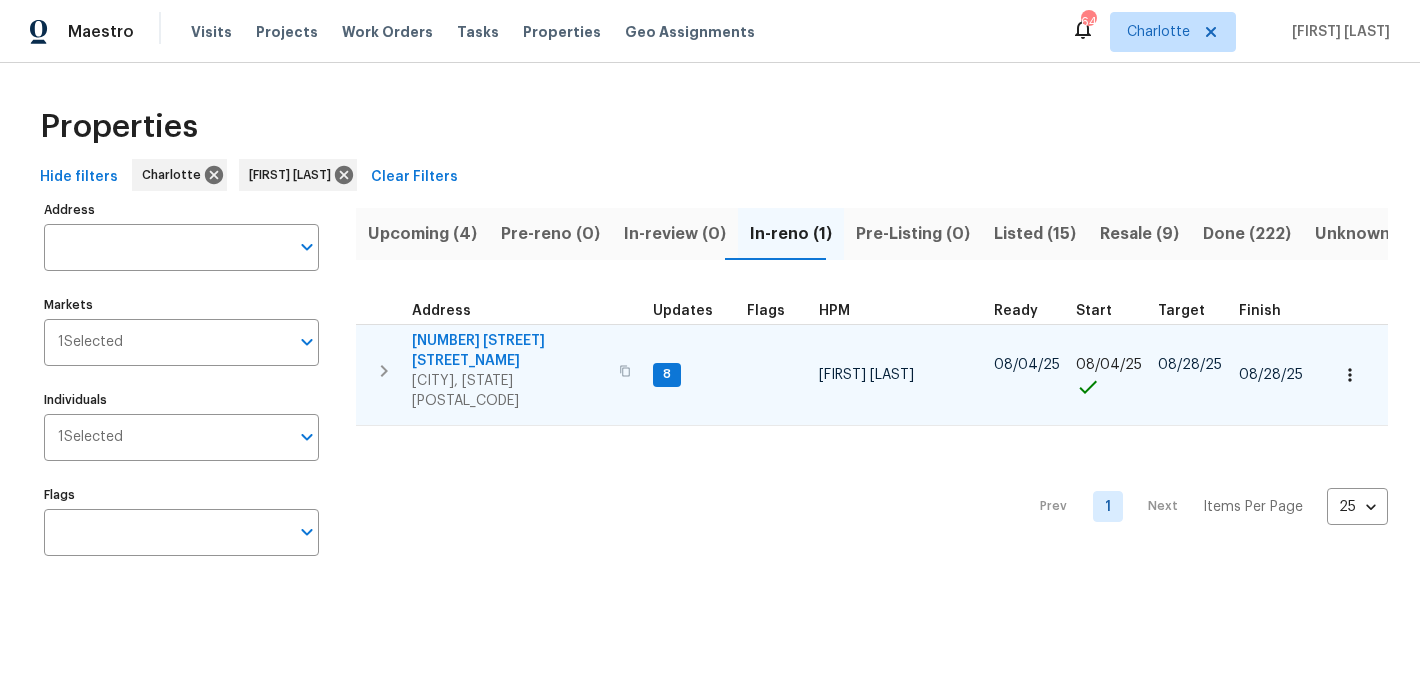 click on "505 Old Vine Ct" at bounding box center (509, 351) 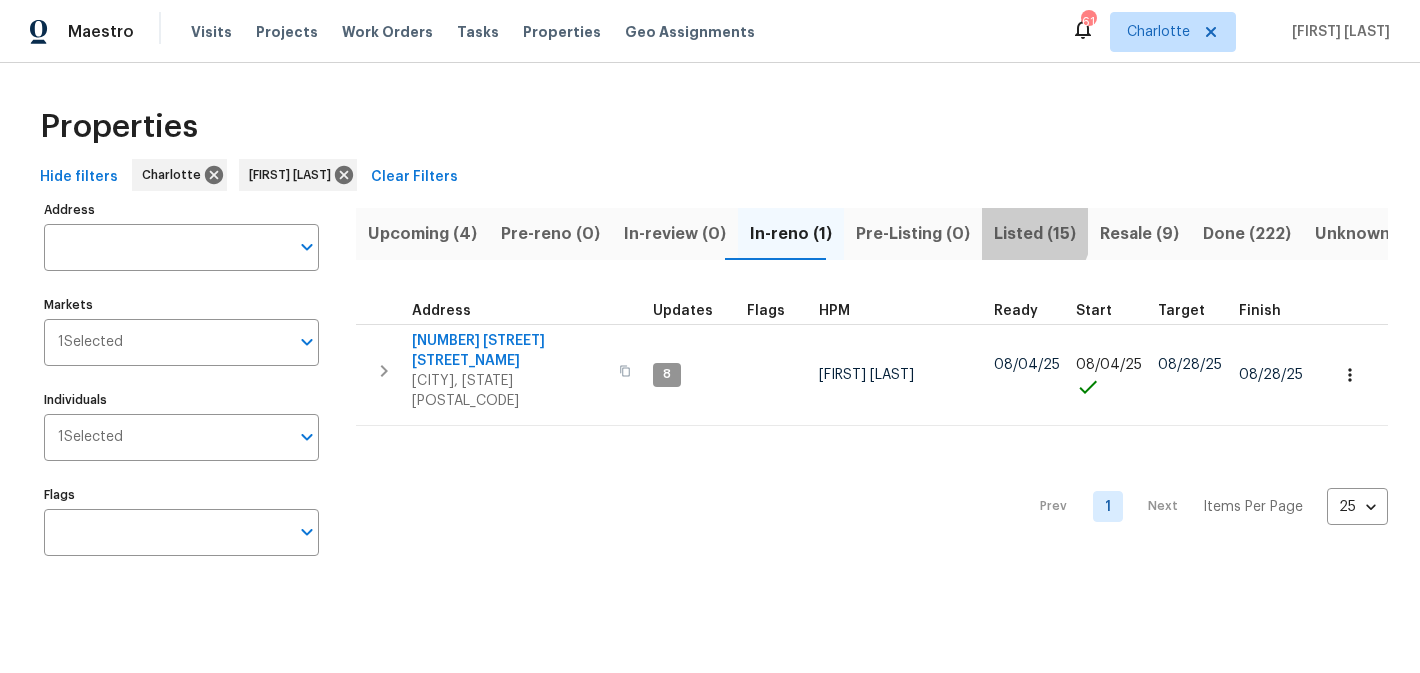 click on "Listed (15)" at bounding box center [1035, 234] 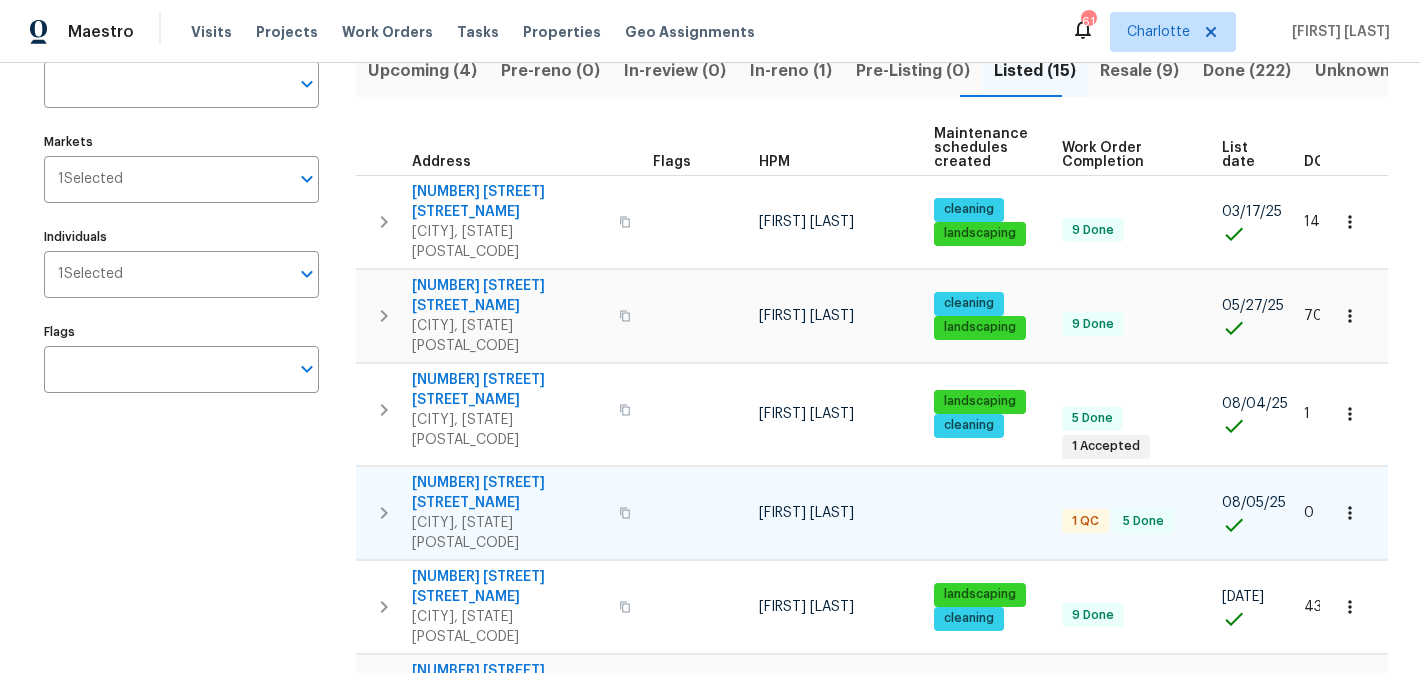 scroll, scrollTop: 174, scrollLeft: 0, axis: vertical 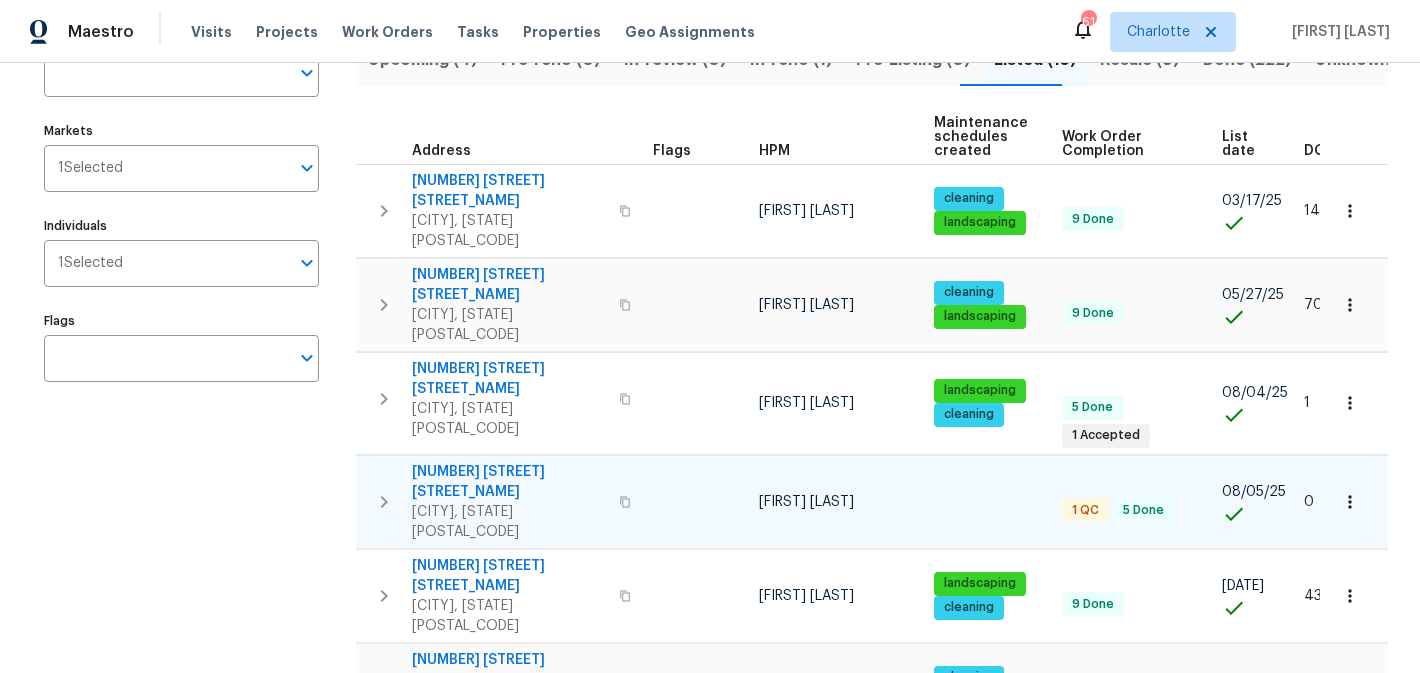 click 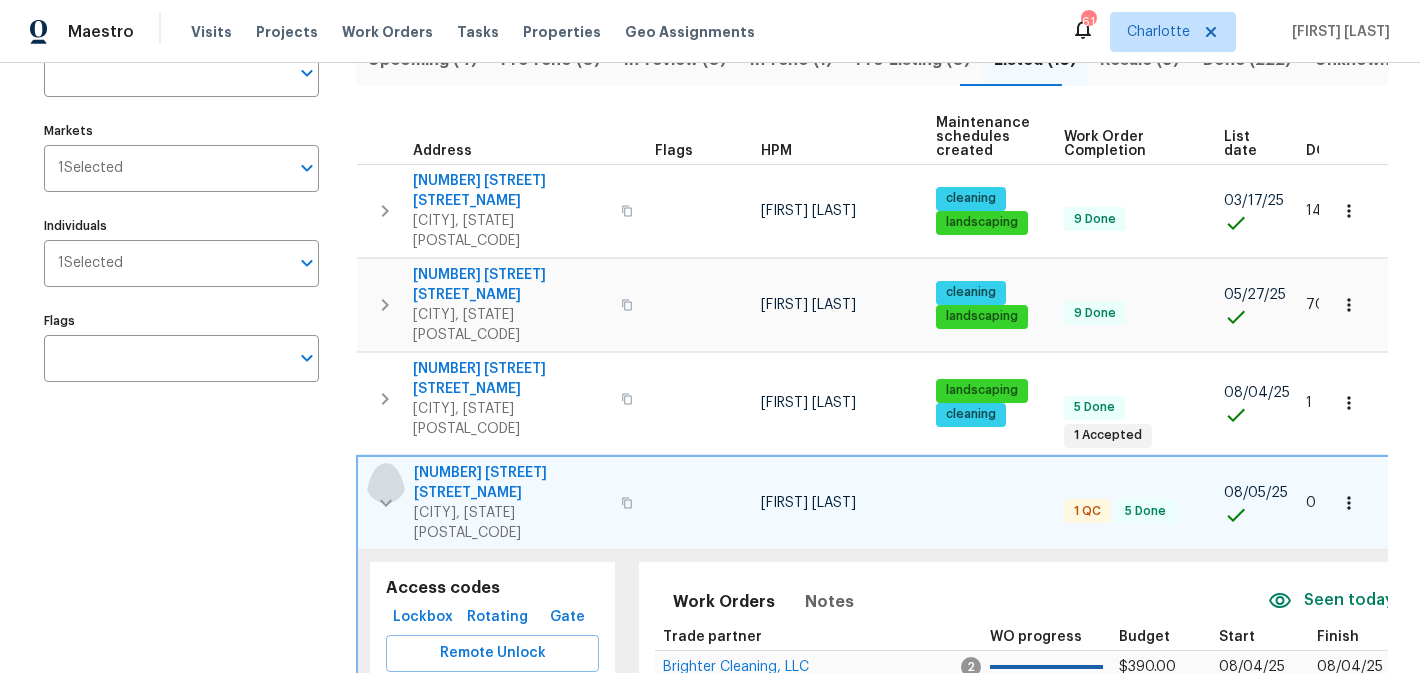 click 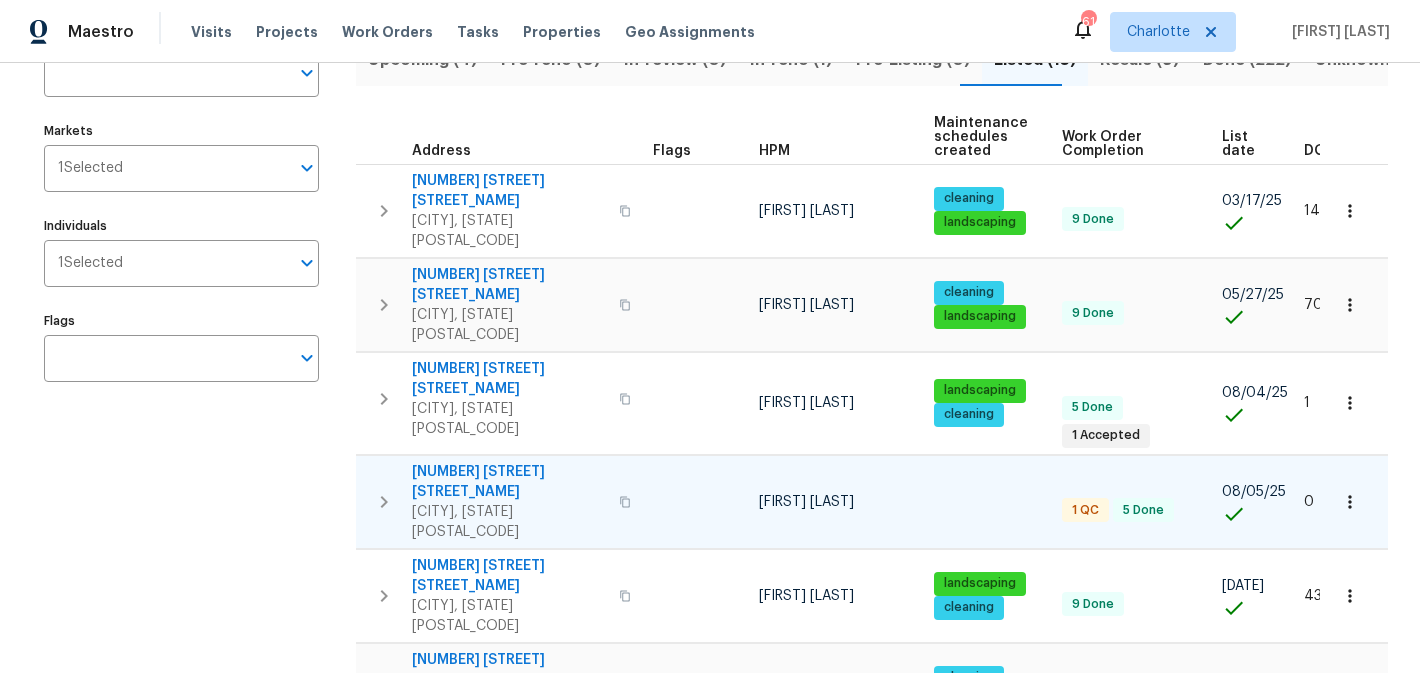 click on "1104 Rook Rd" at bounding box center (509, 482) 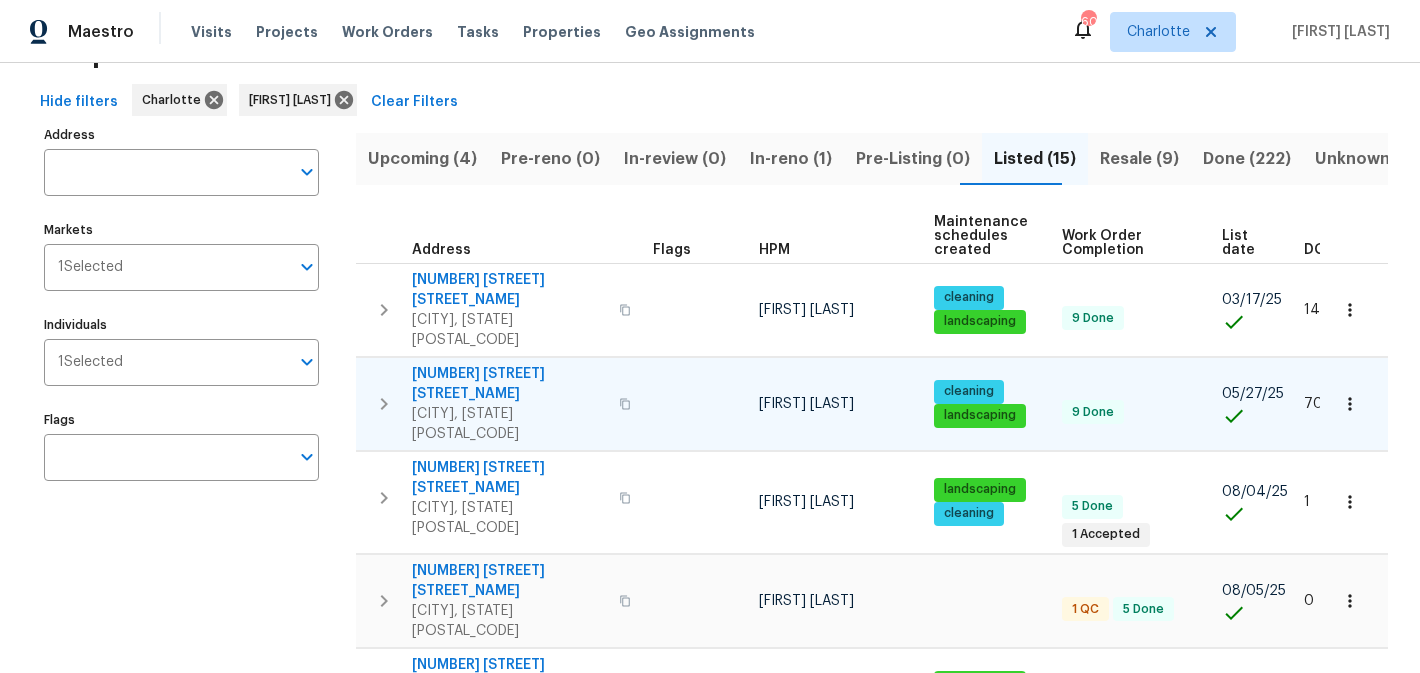scroll, scrollTop: 0, scrollLeft: 0, axis: both 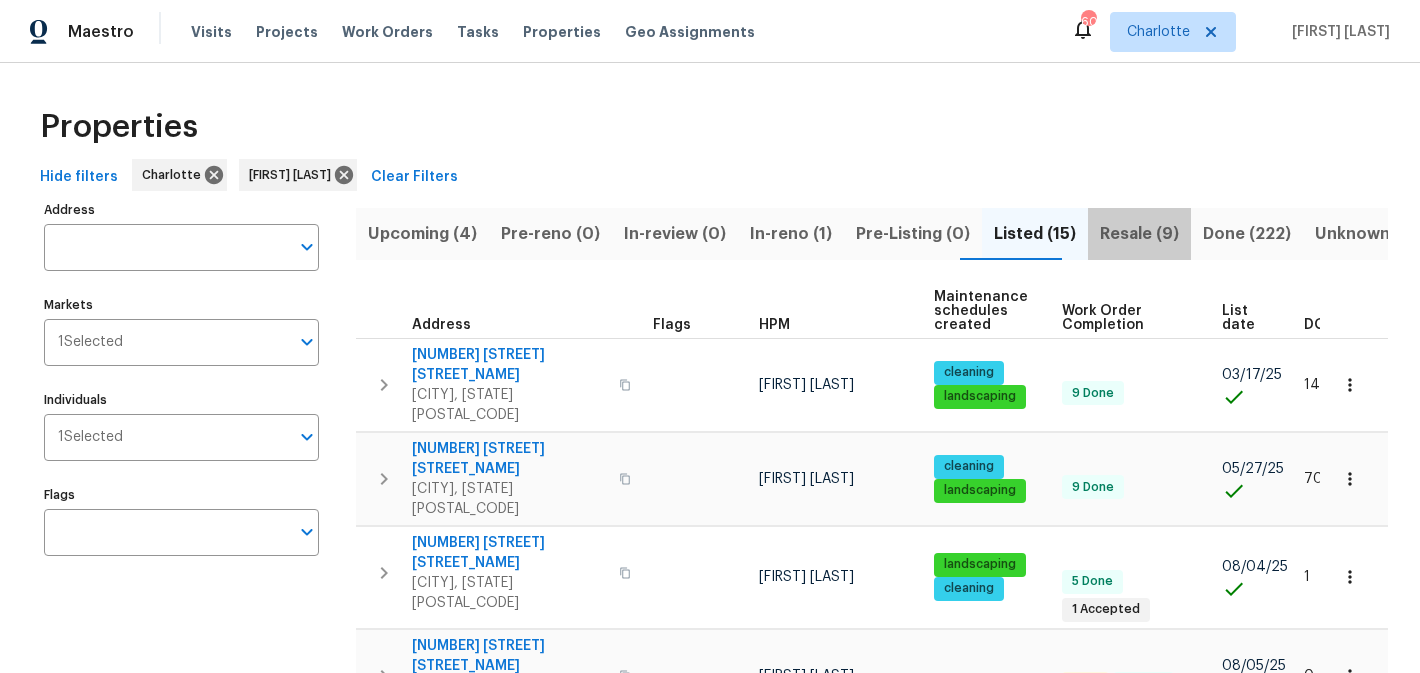 click on "Resale (9)" at bounding box center (1139, 234) 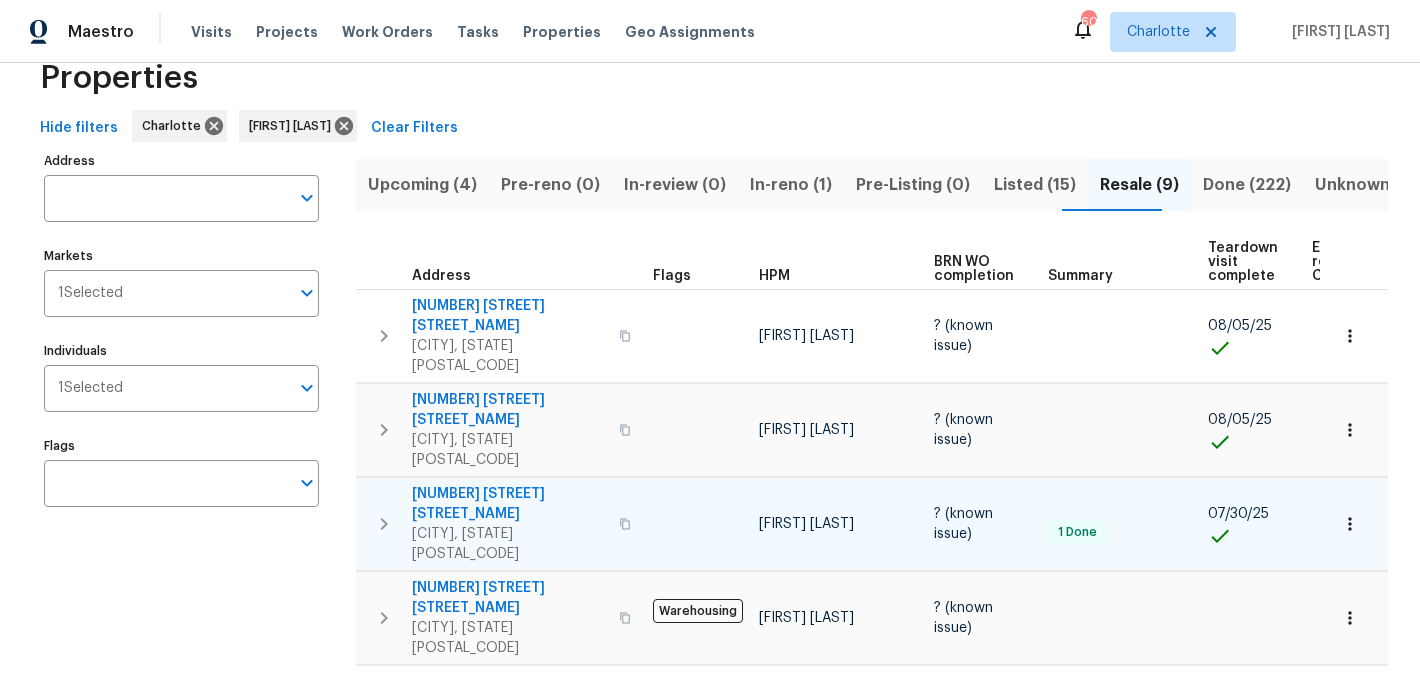 scroll, scrollTop: 47, scrollLeft: 0, axis: vertical 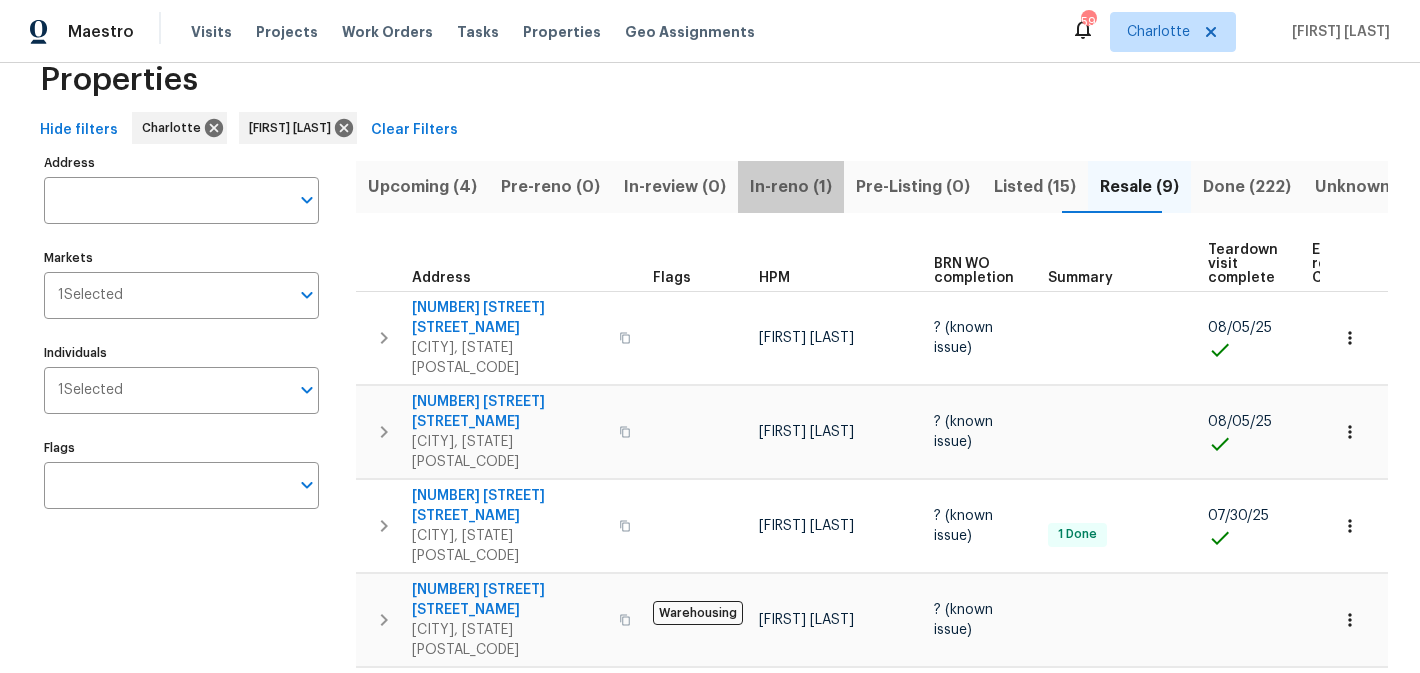 click on "In-reno (1)" at bounding box center (791, 187) 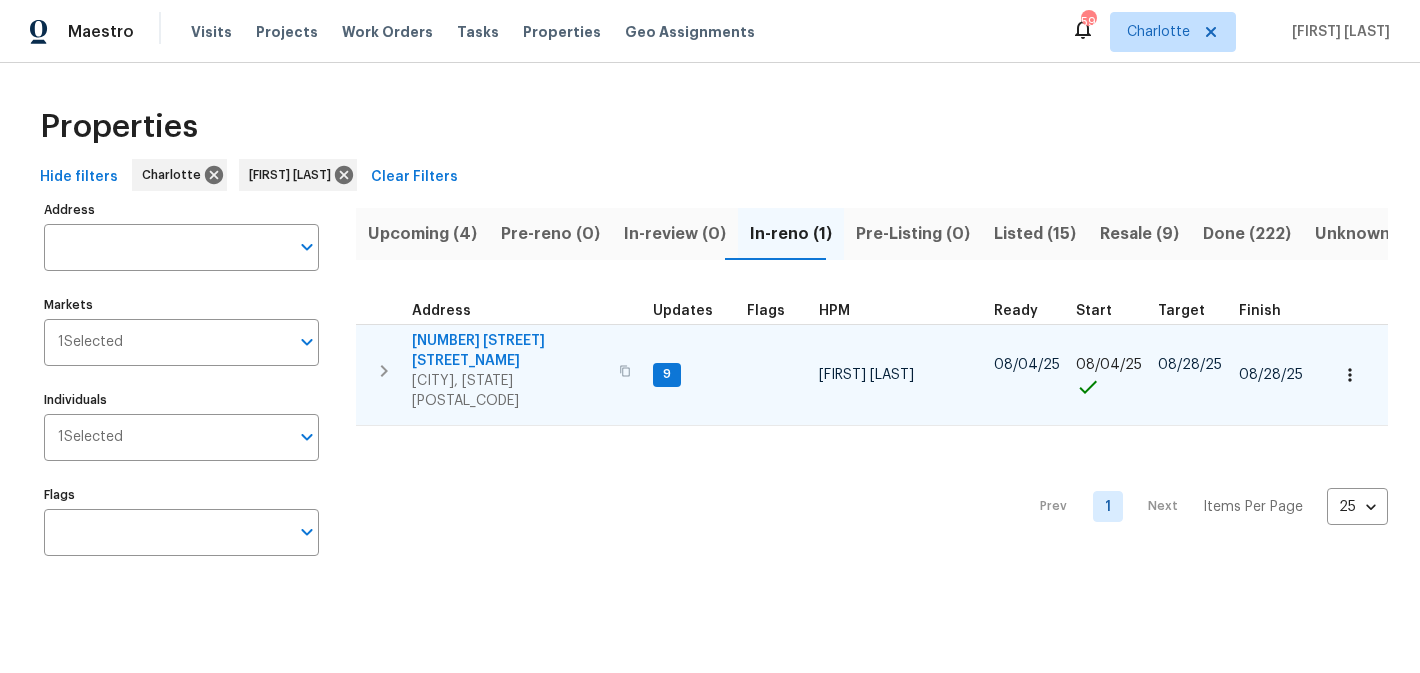click on "505 Old Vine Ct" at bounding box center (509, 351) 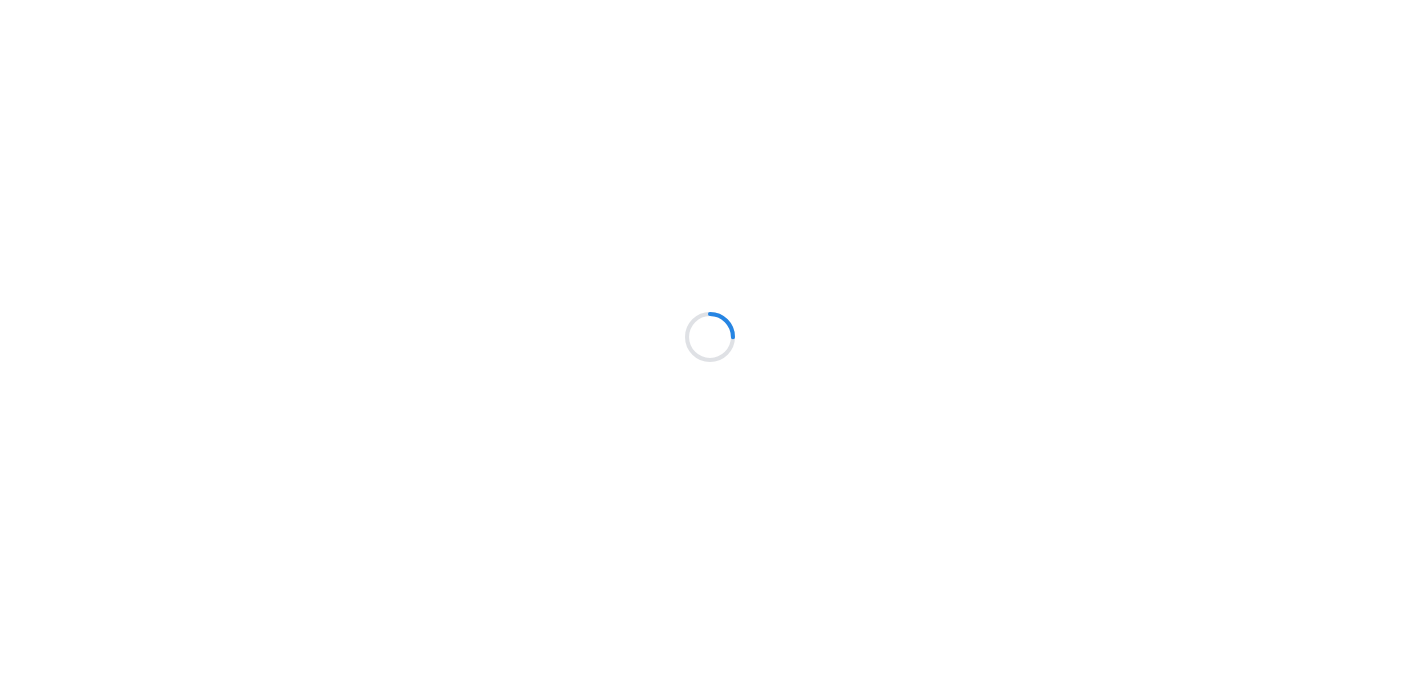 scroll, scrollTop: 0, scrollLeft: 0, axis: both 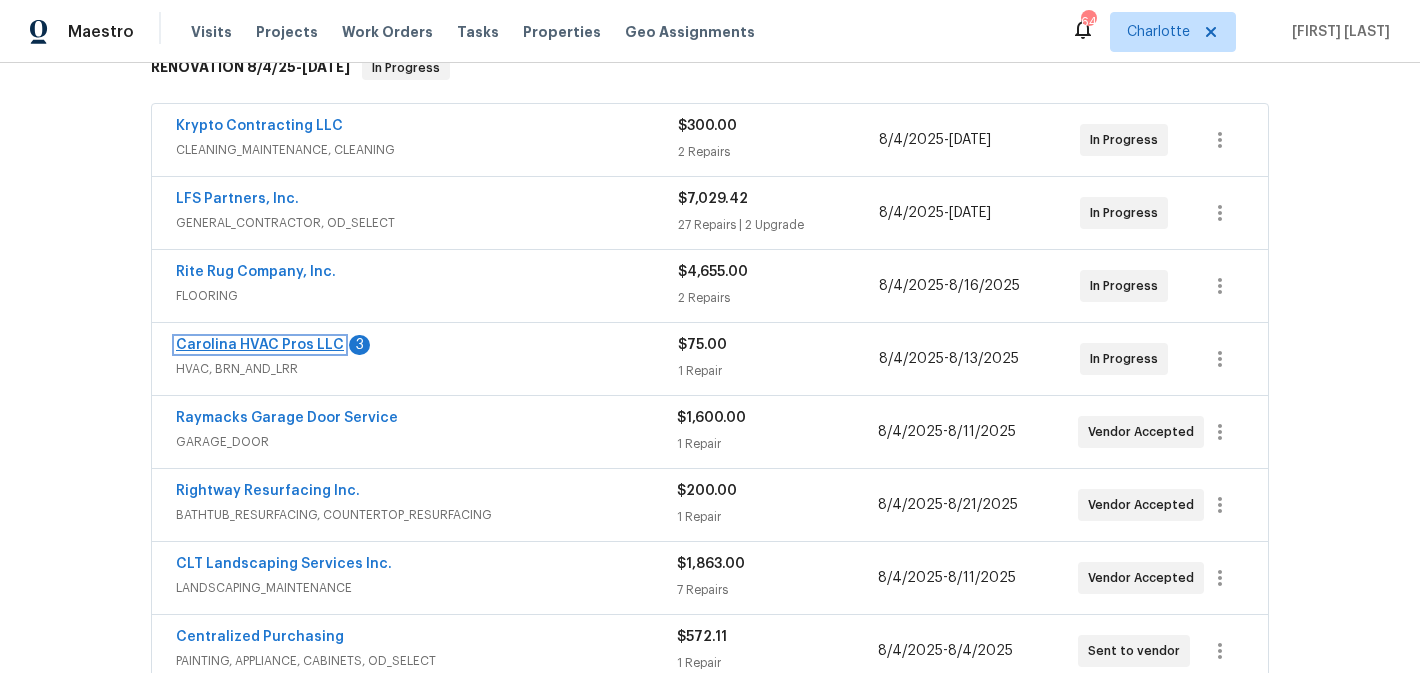 click on "Carolina HVAC Pros LLC" at bounding box center (260, 345) 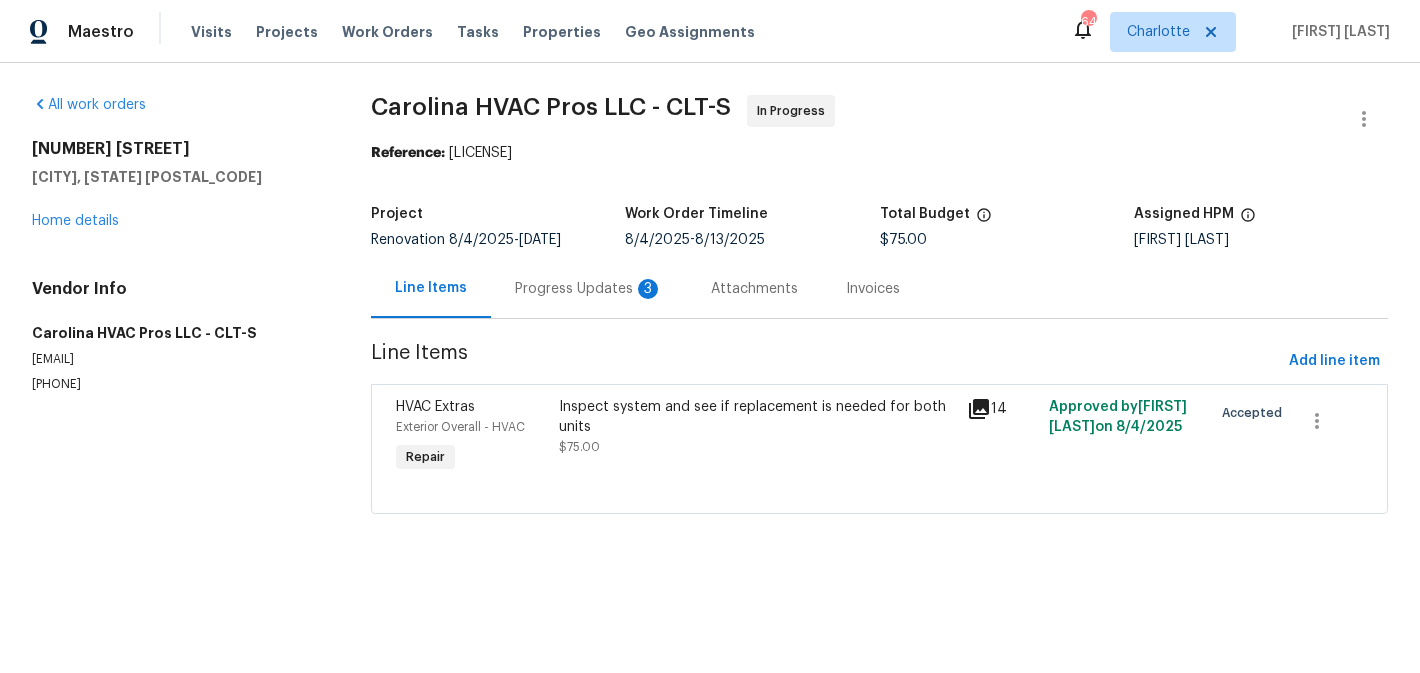 click on "Progress Updates 3" at bounding box center (589, 288) 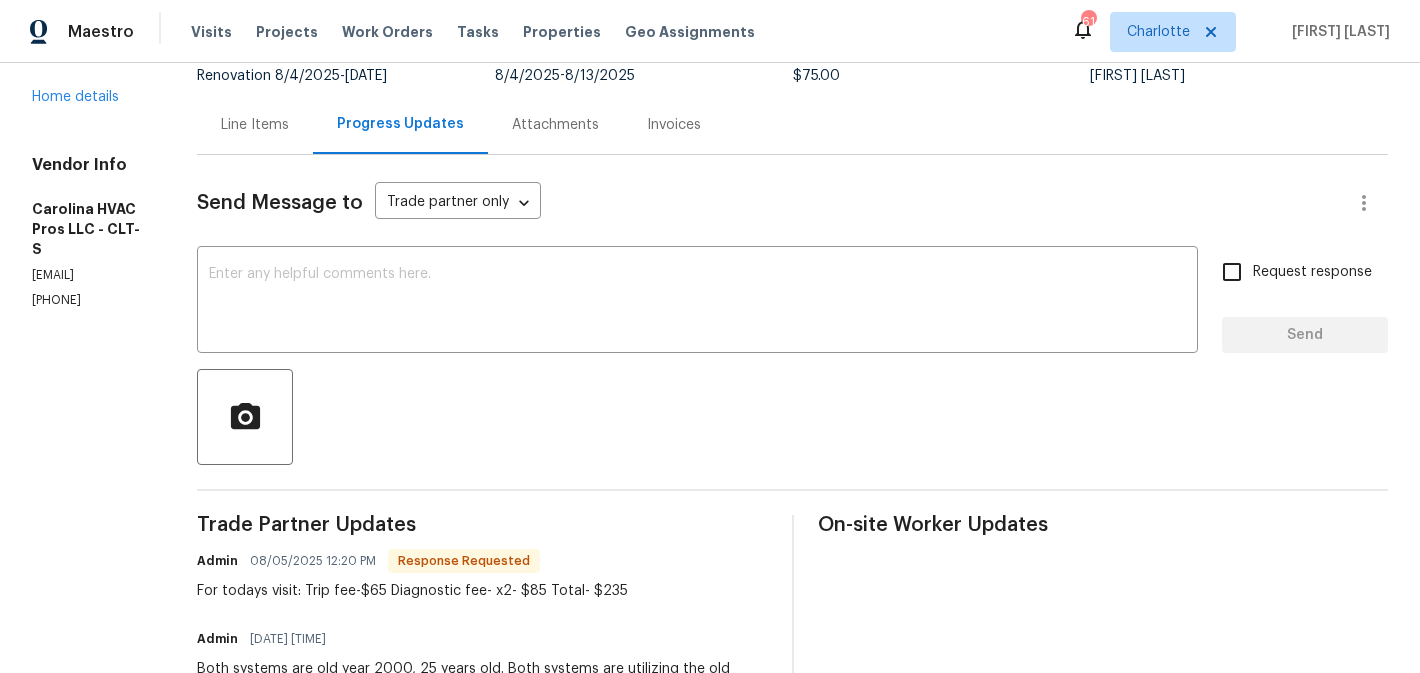 scroll, scrollTop: 154, scrollLeft: 0, axis: vertical 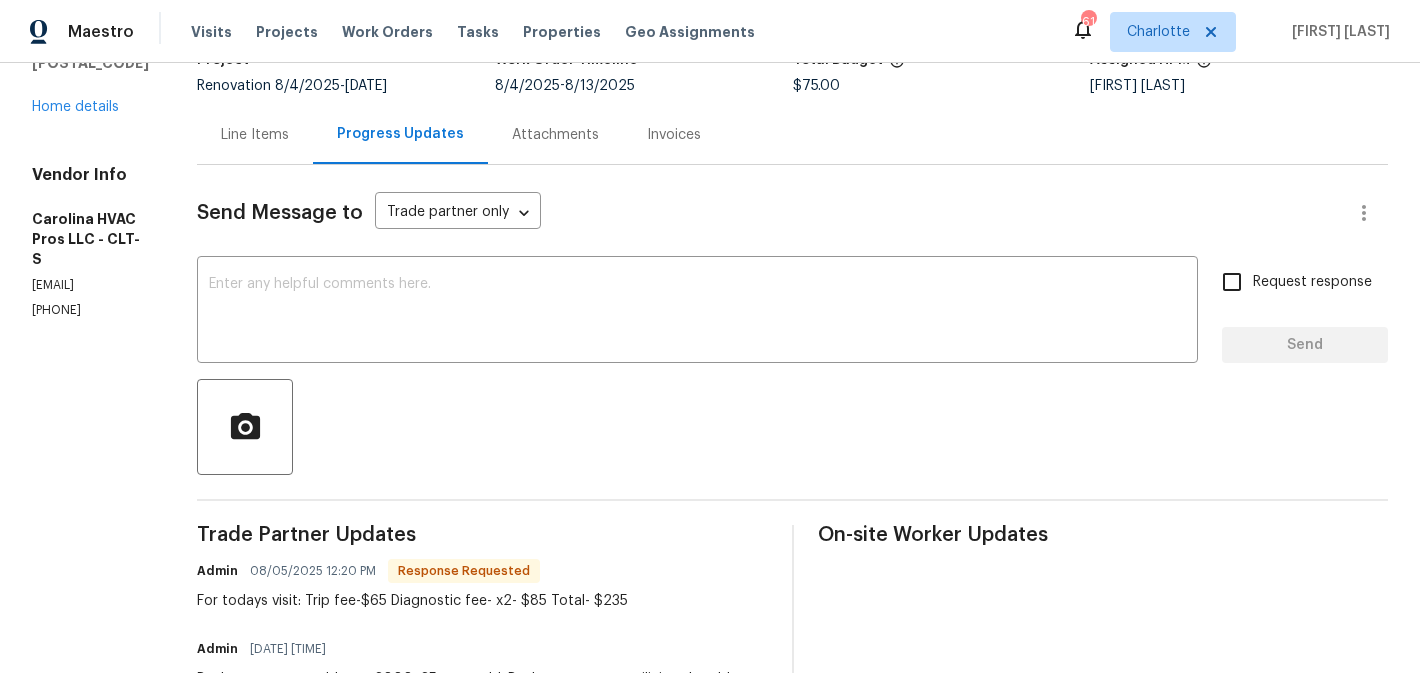 click on "Line Items" at bounding box center [255, 135] 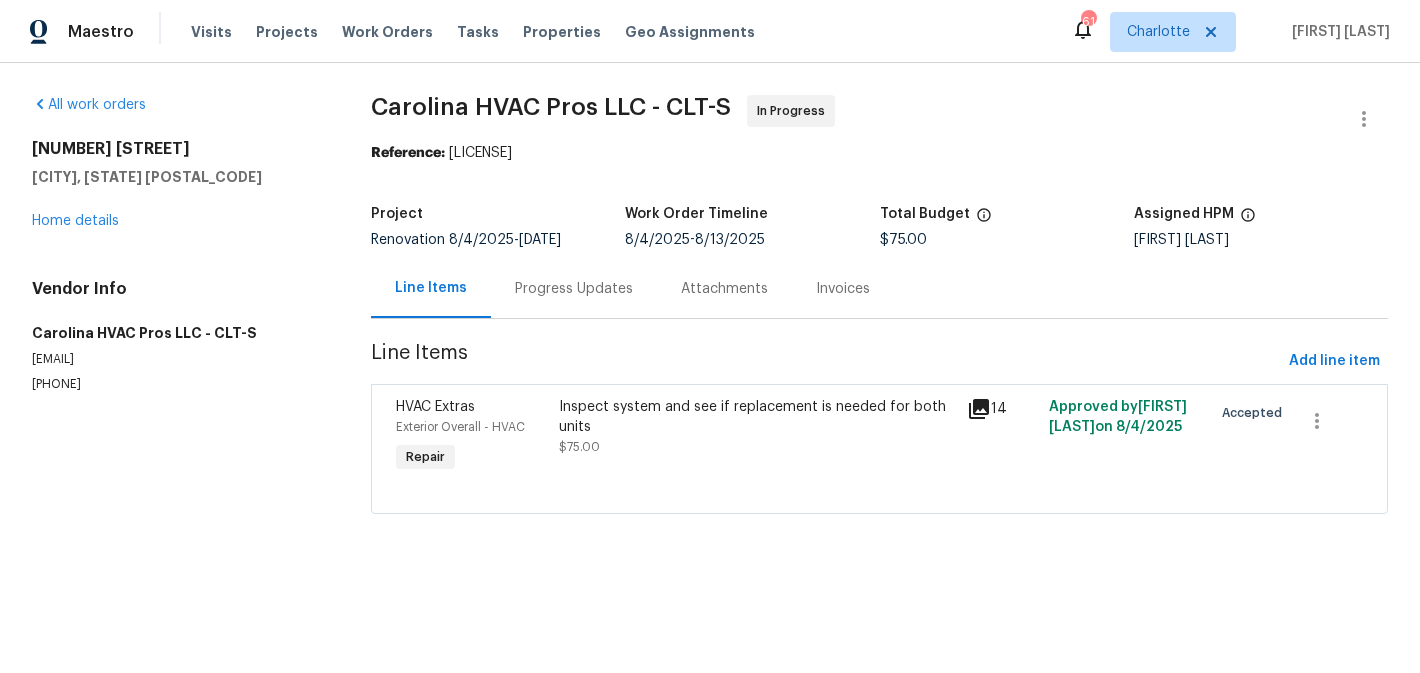 click on "Inspect system and see if replacement is needed for both units" at bounding box center [757, 417] 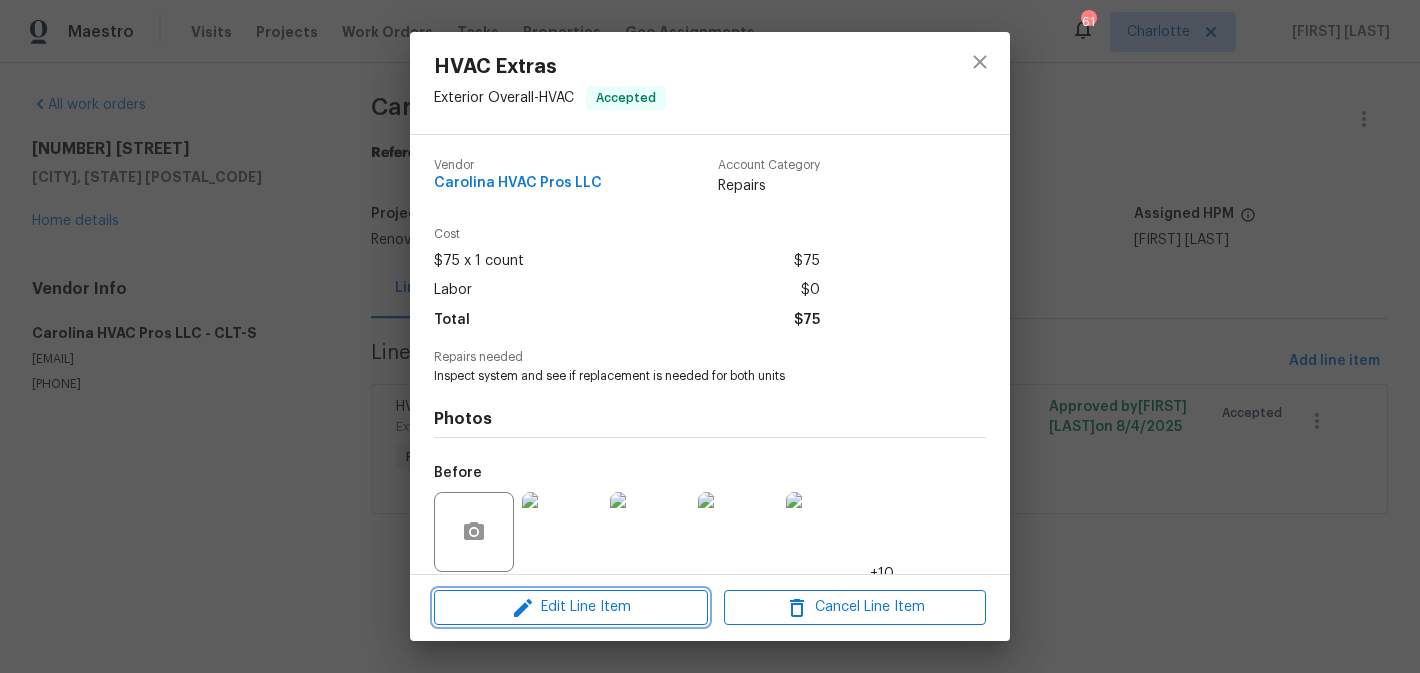click on "Edit Line Item" at bounding box center [571, 607] 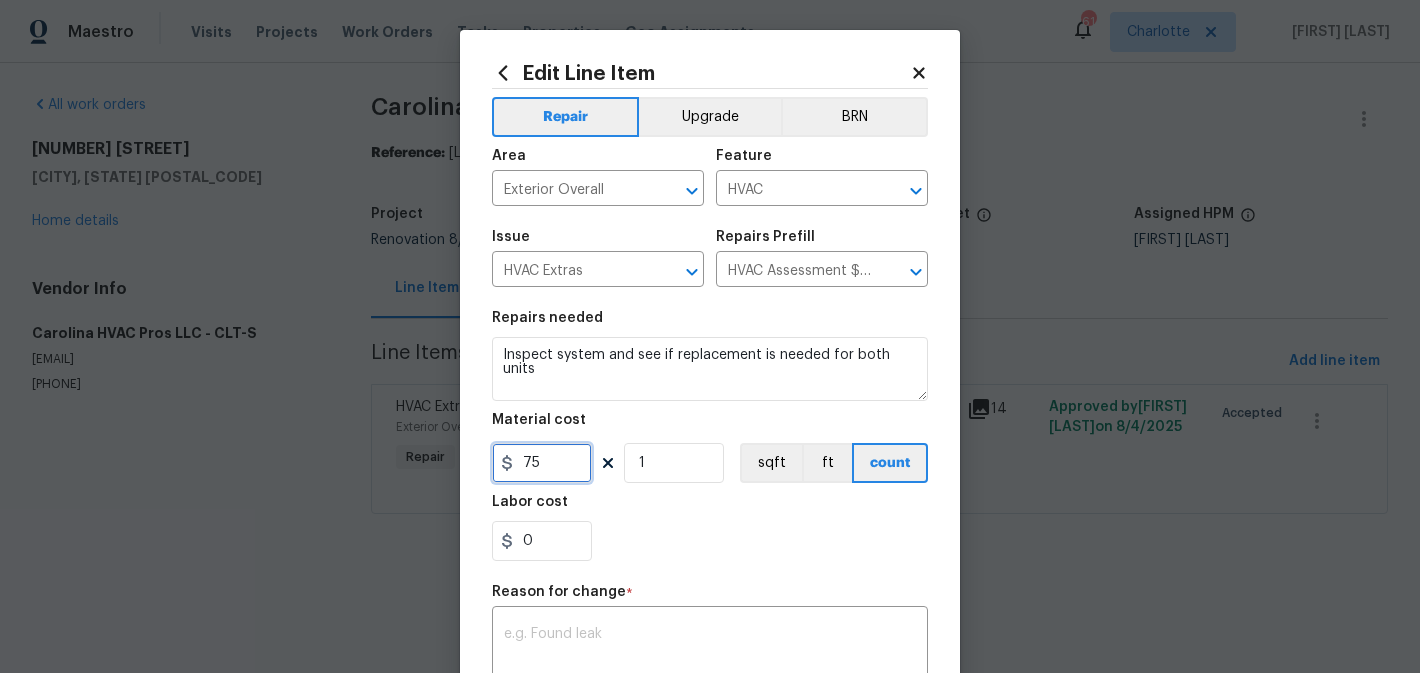 click on "75" at bounding box center (542, 463) 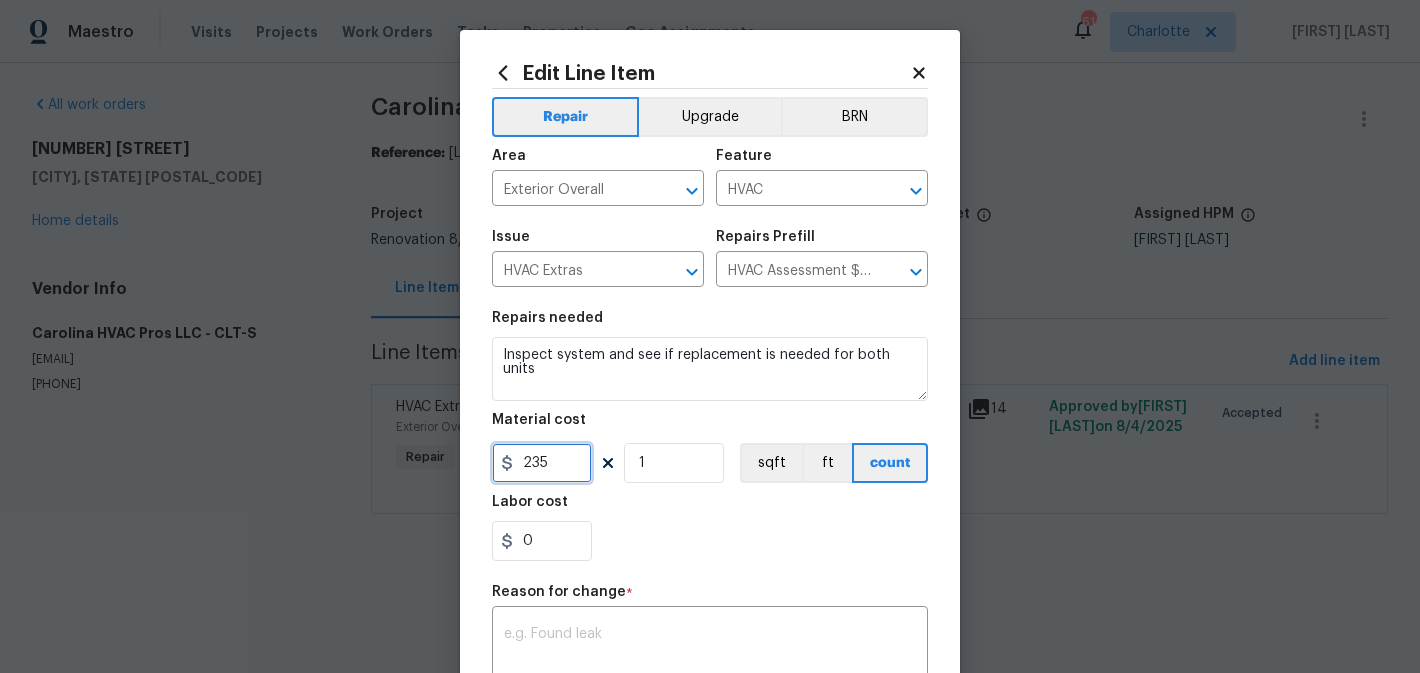type on "235" 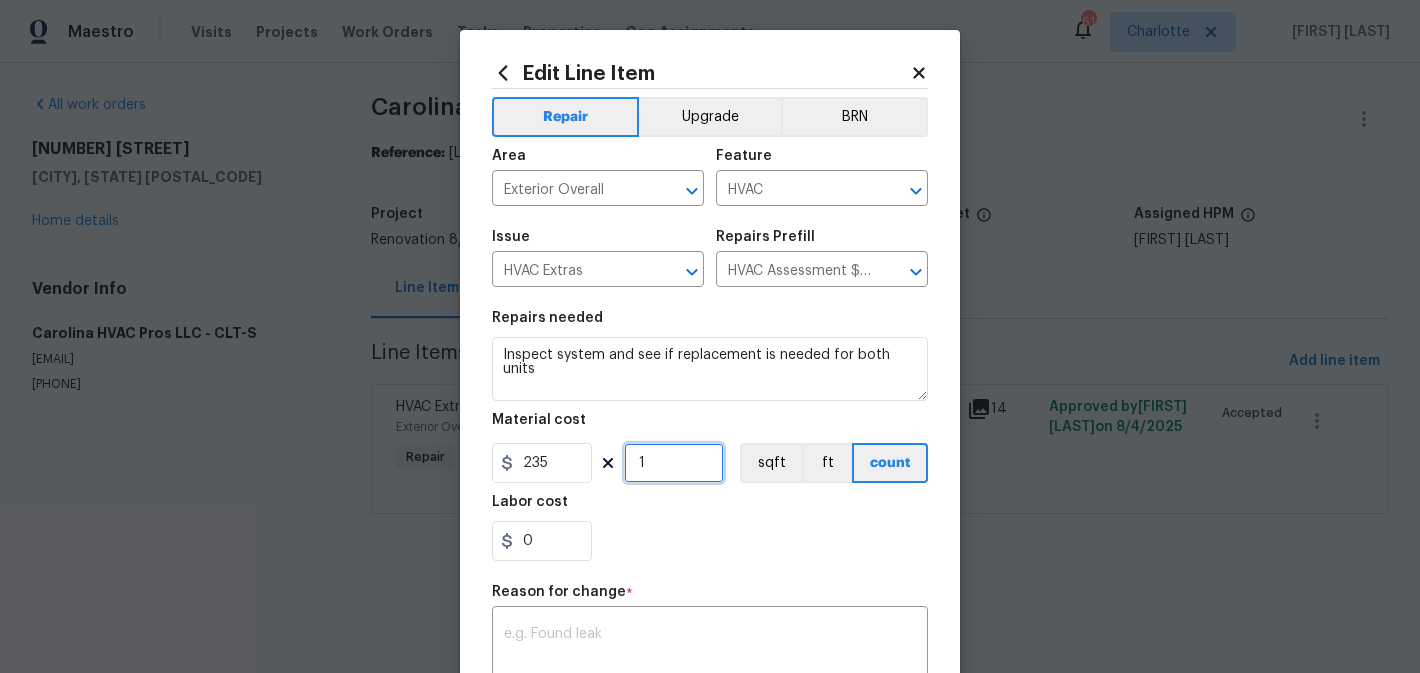 click on "1" at bounding box center (674, 463) 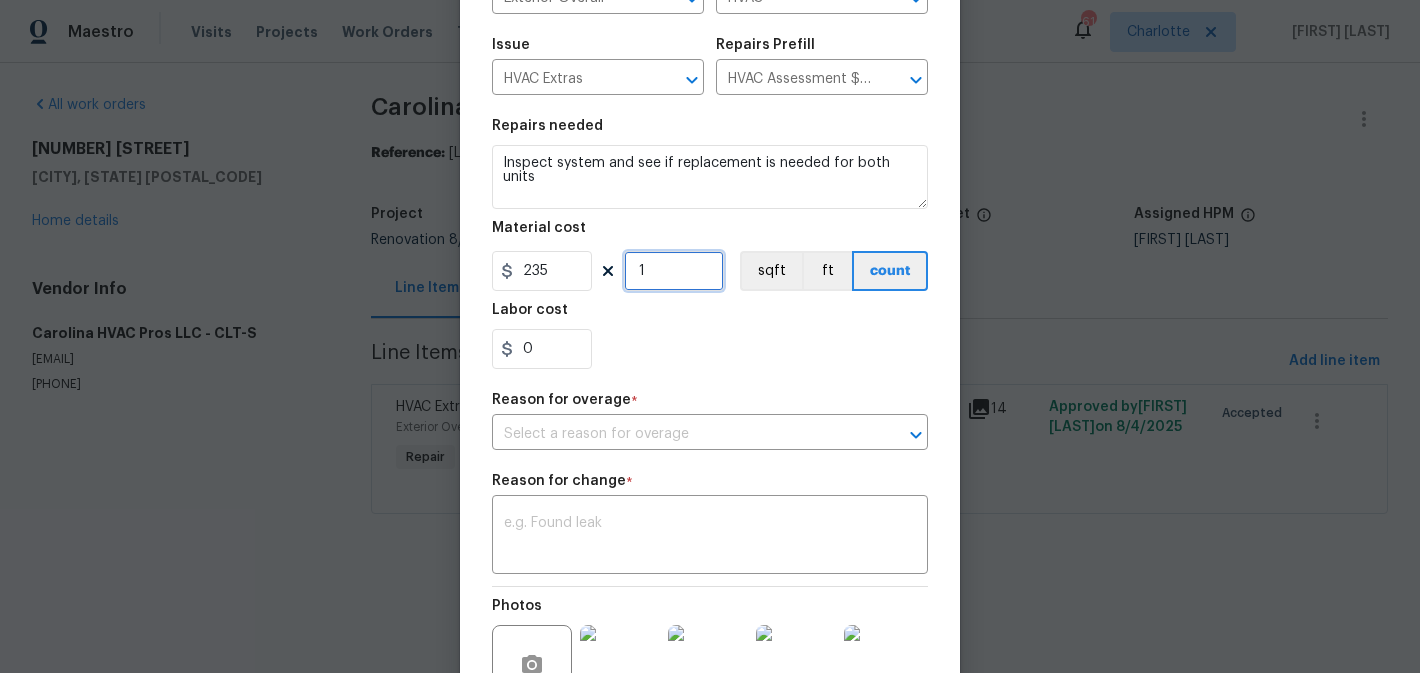 scroll, scrollTop: 314, scrollLeft: 0, axis: vertical 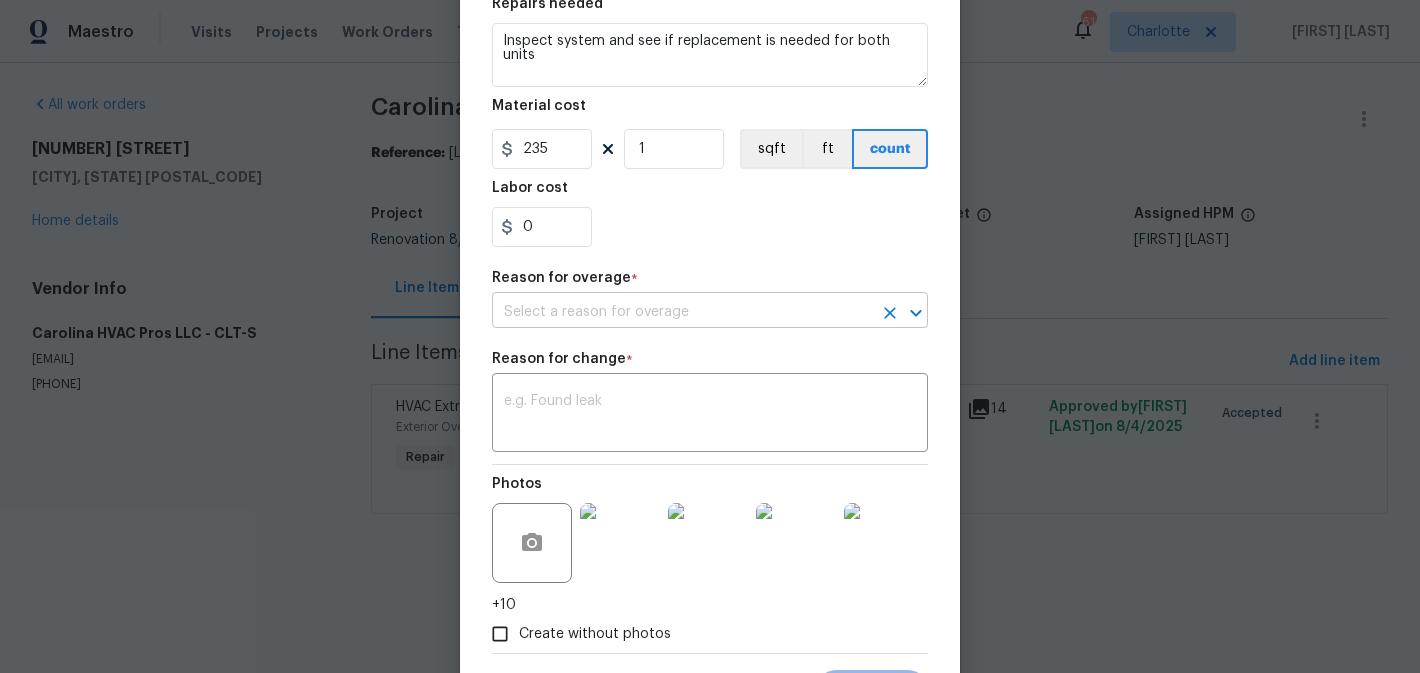 click at bounding box center (682, 312) 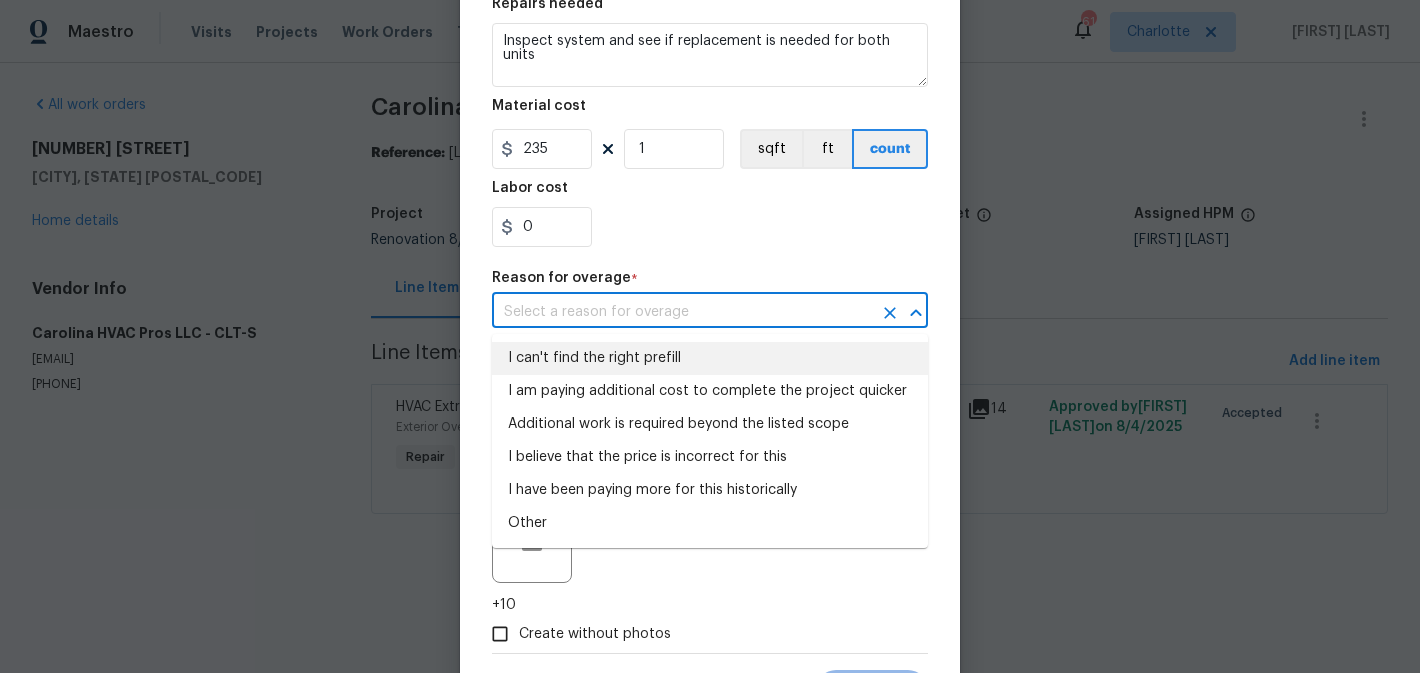 click on "I can't find the right prefill" at bounding box center [710, 358] 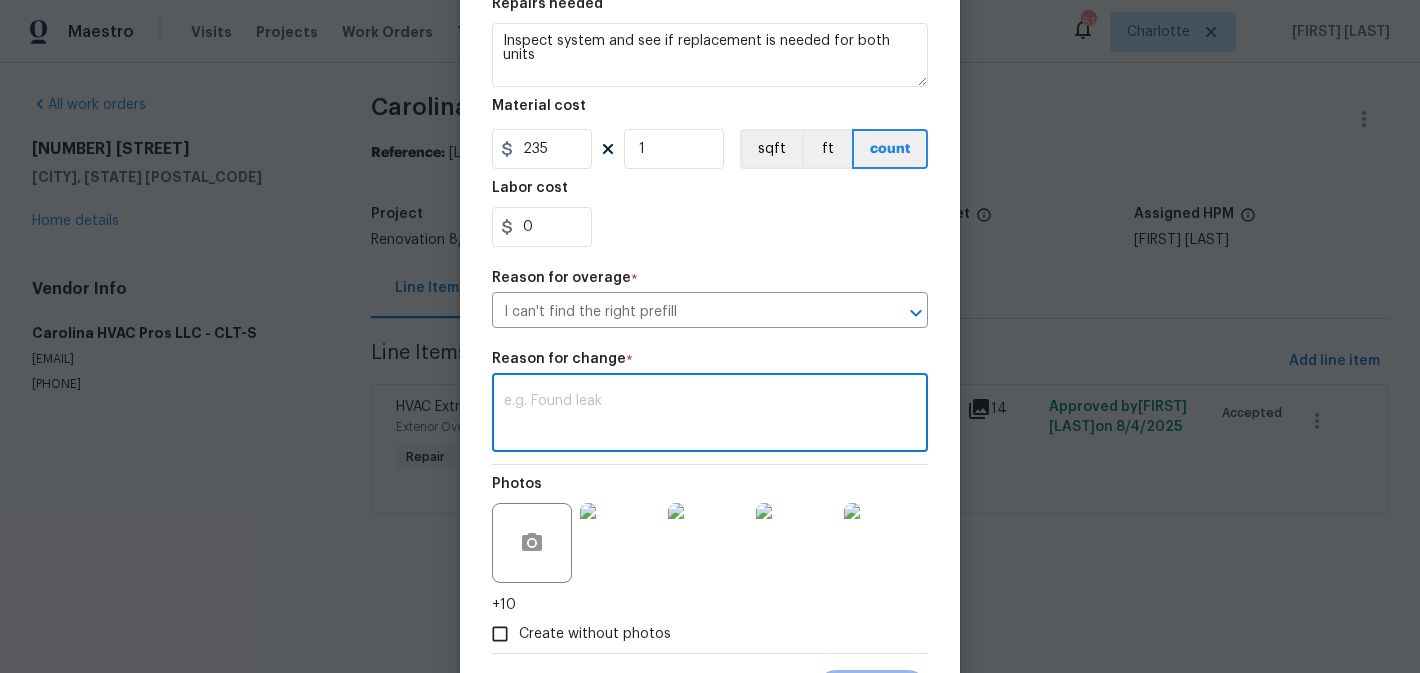click at bounding box center (710, 415) 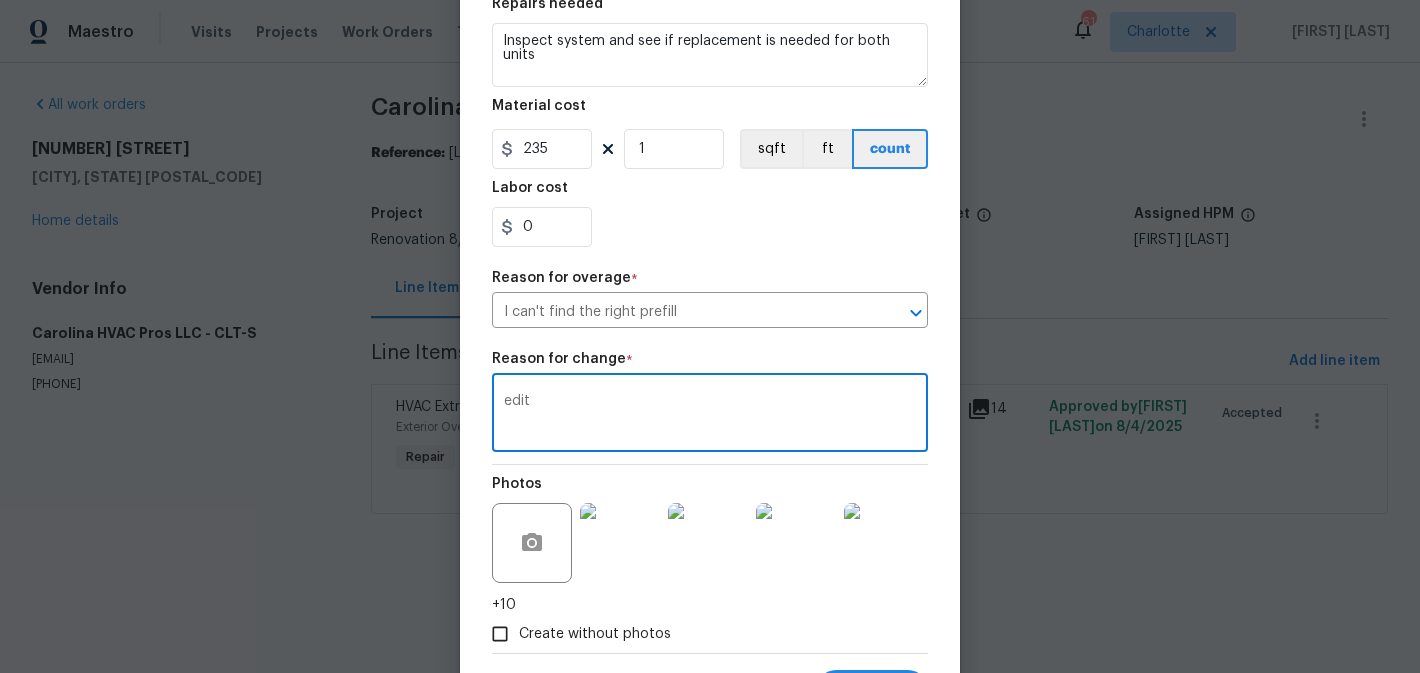 type on "edit" 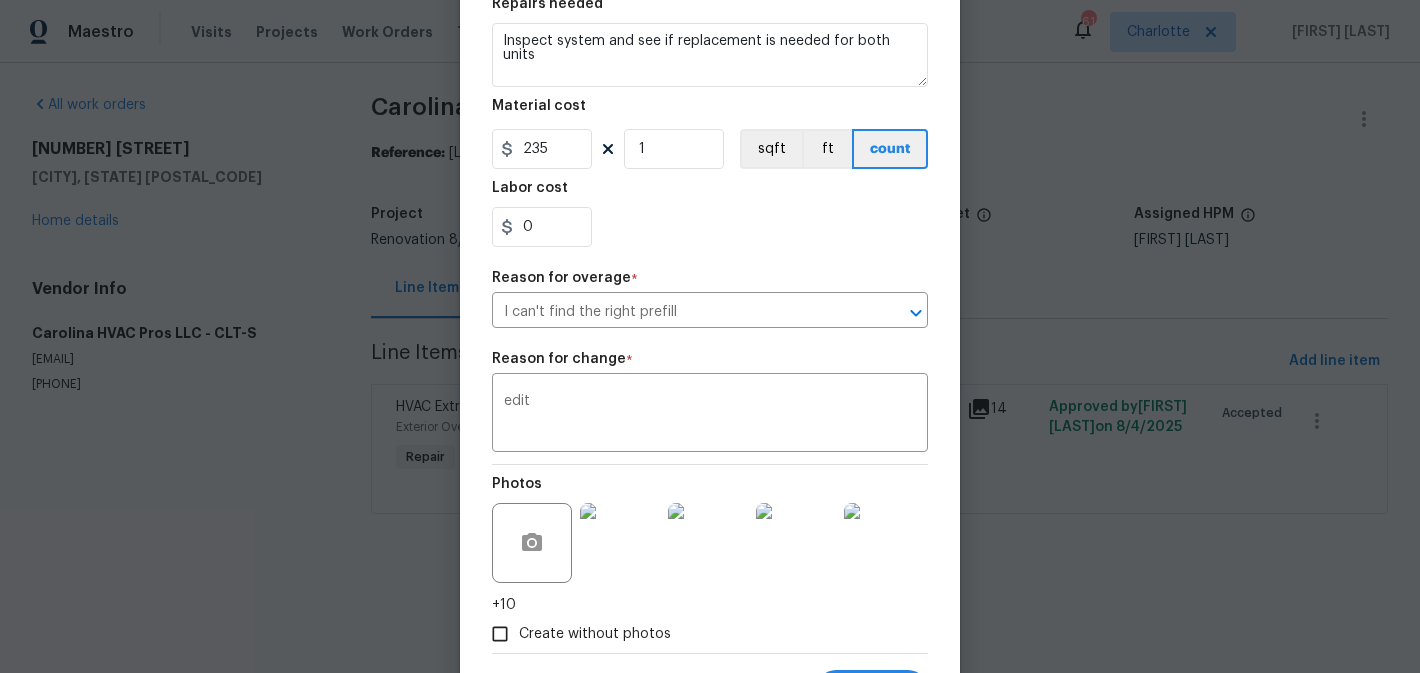 scroll, scrollTop: 414, scrollLeft: 0, axis: vertical 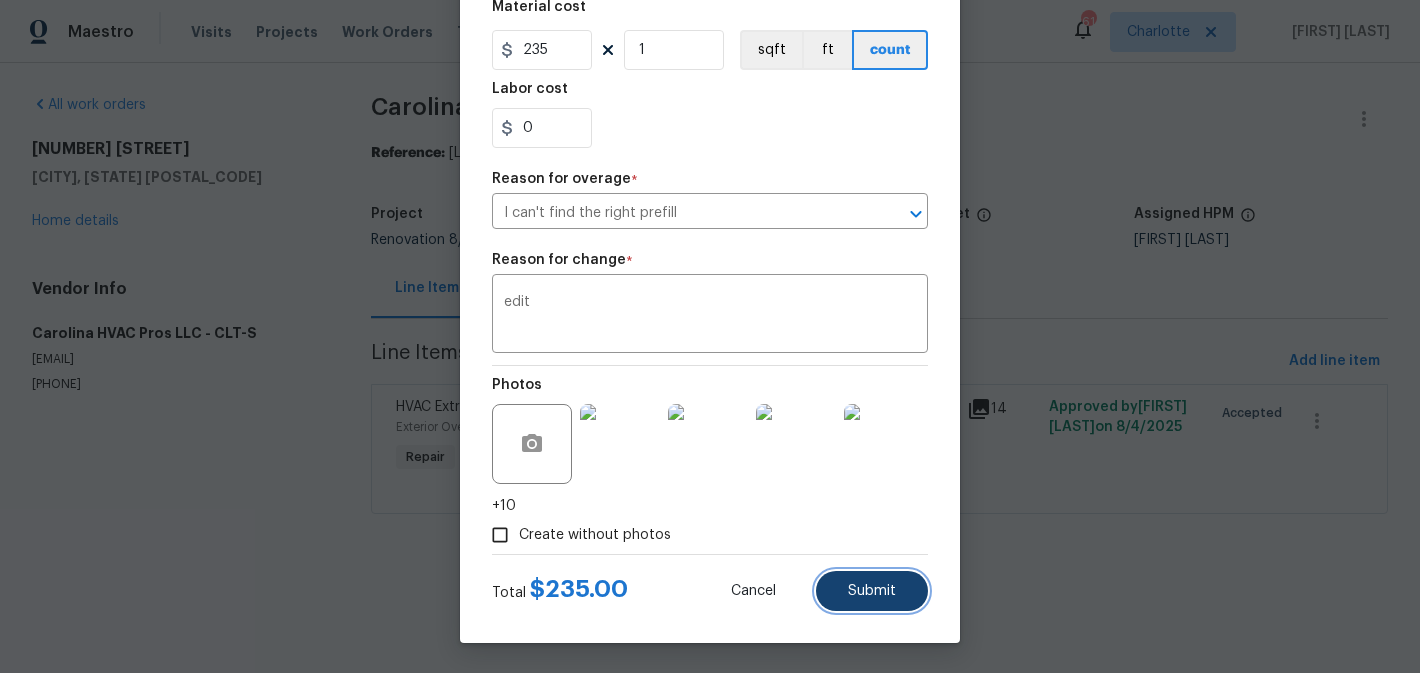 click on "Submit" at bounding box center [872, 591] 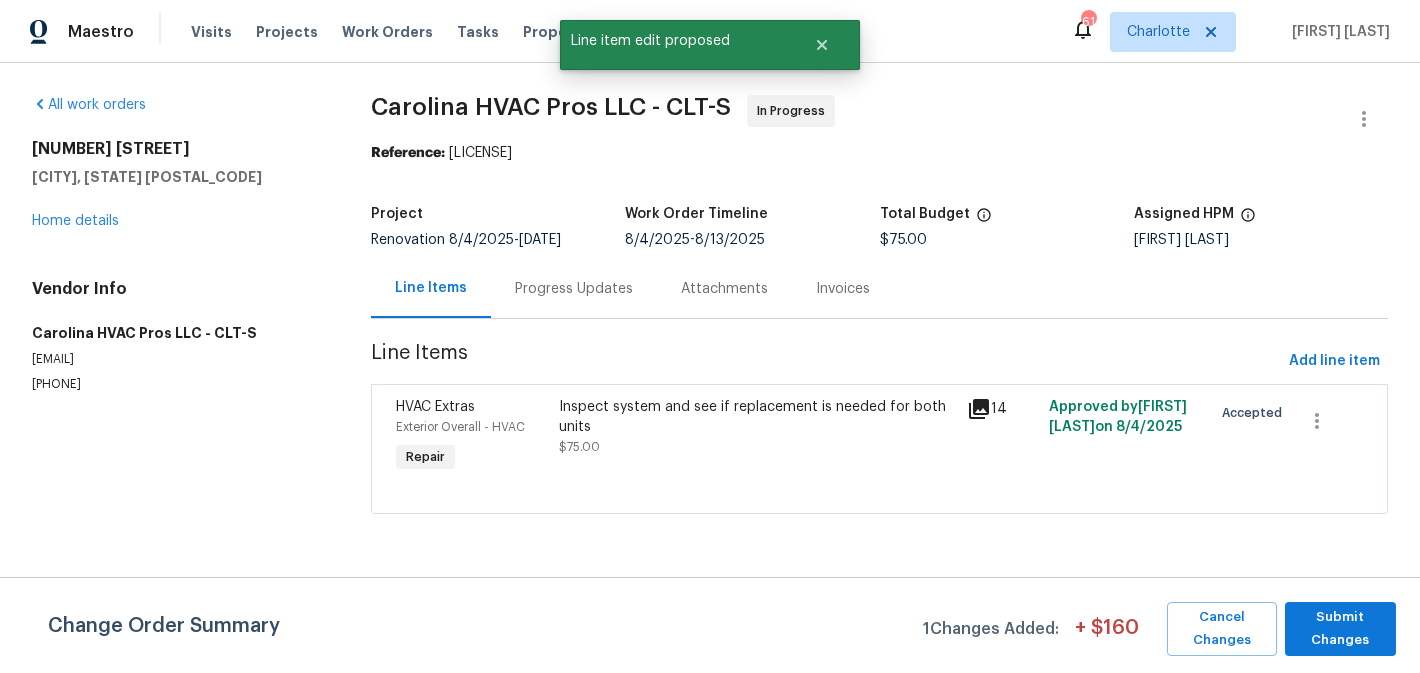 scroll, scrollTop: 0, scrollLeft: 0, axis: both 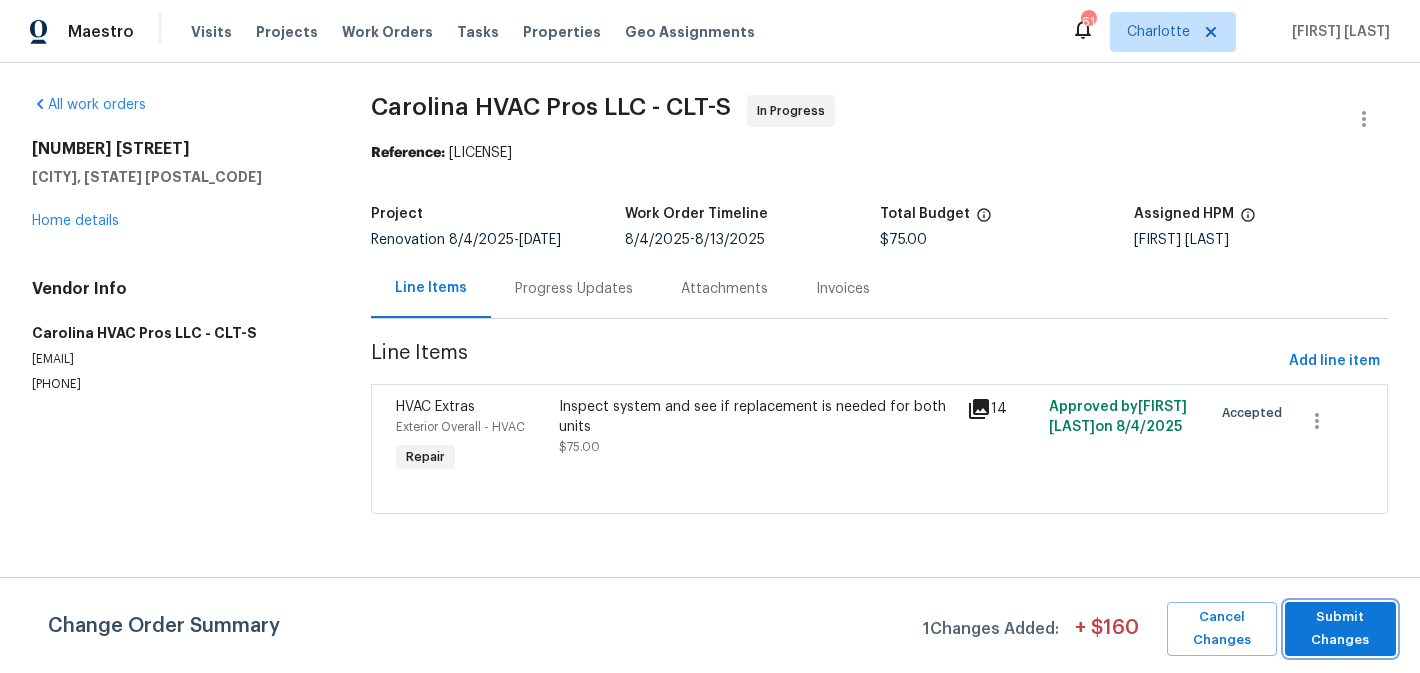 click on "Submit Changes" at bounding box center (1340, 629) 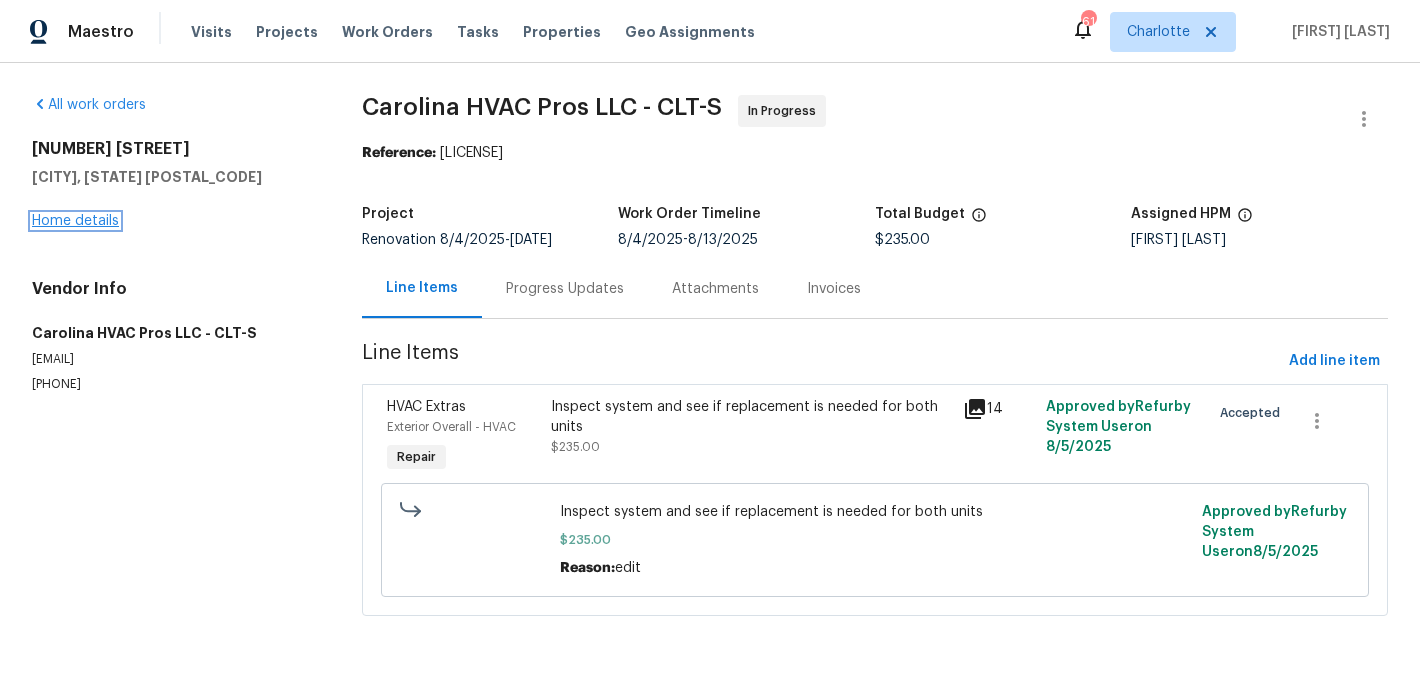 click on "Home details" at bounding box center (75, 221) 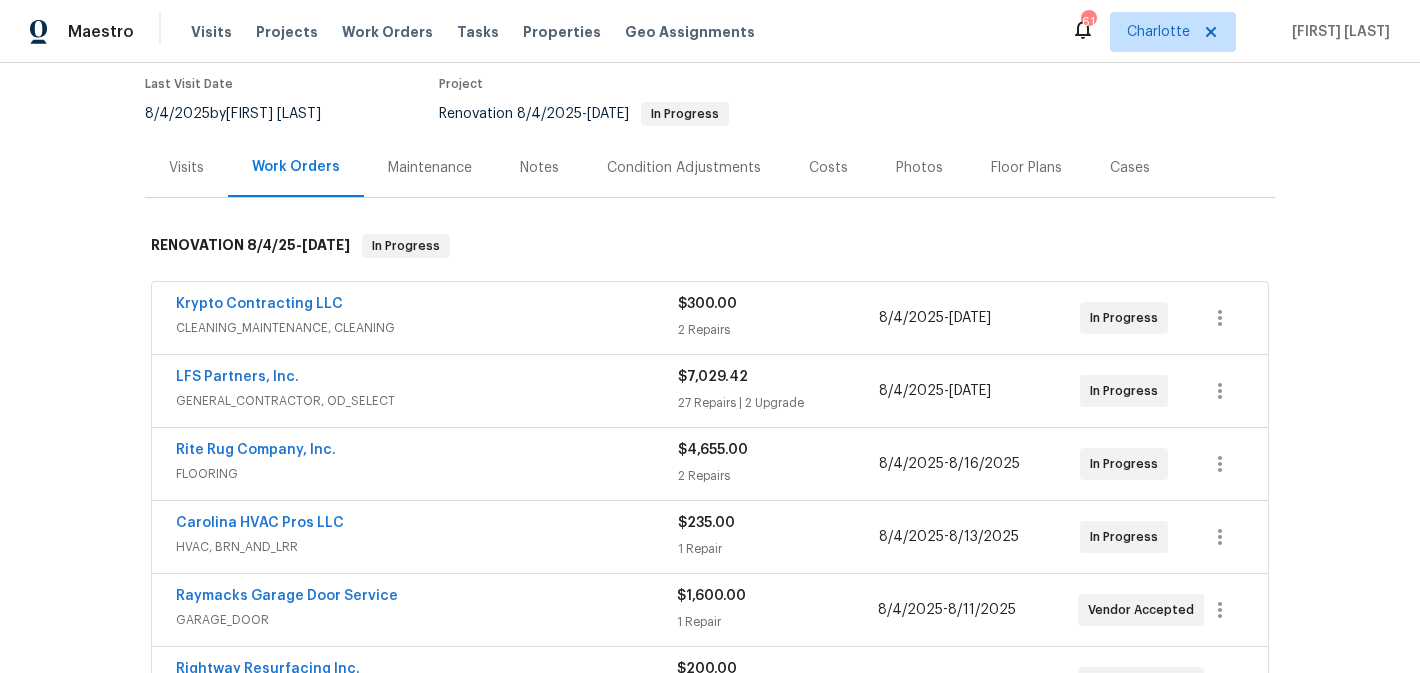 scroll, scrollTop: 0, scrollLeft: 0, axis: both 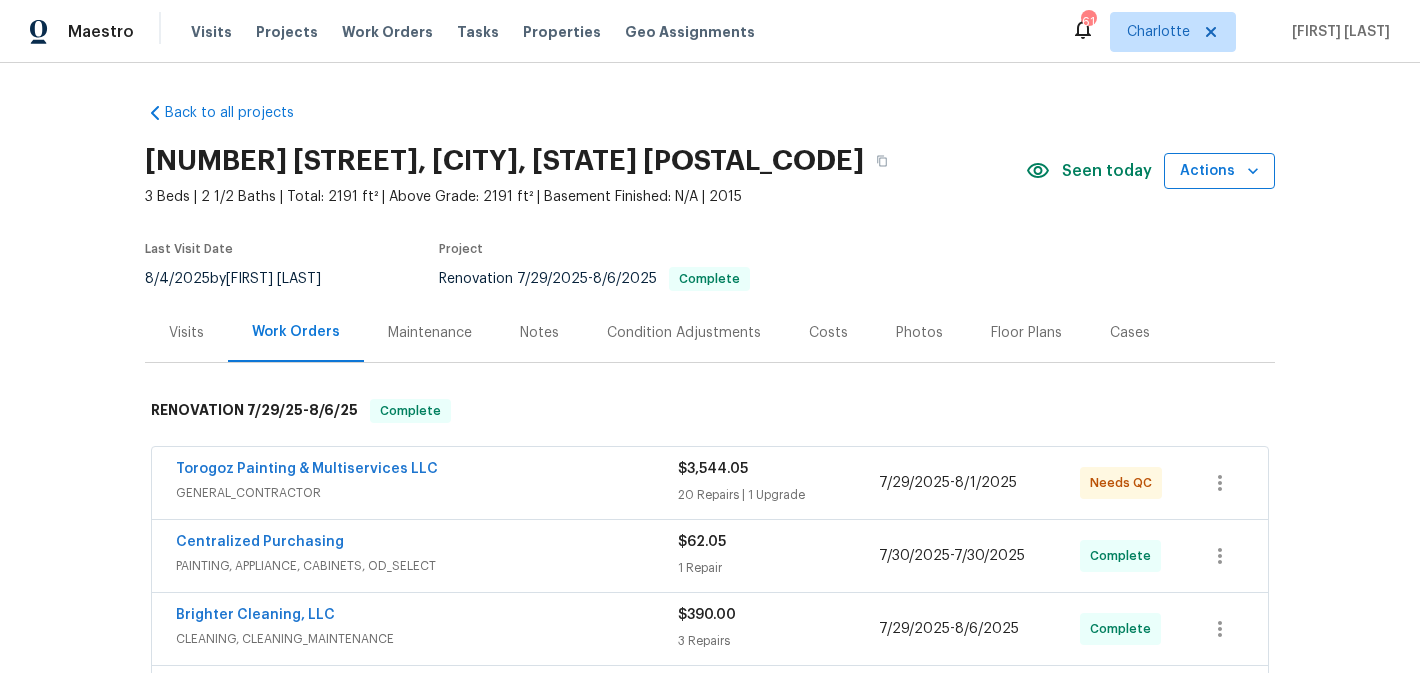 click 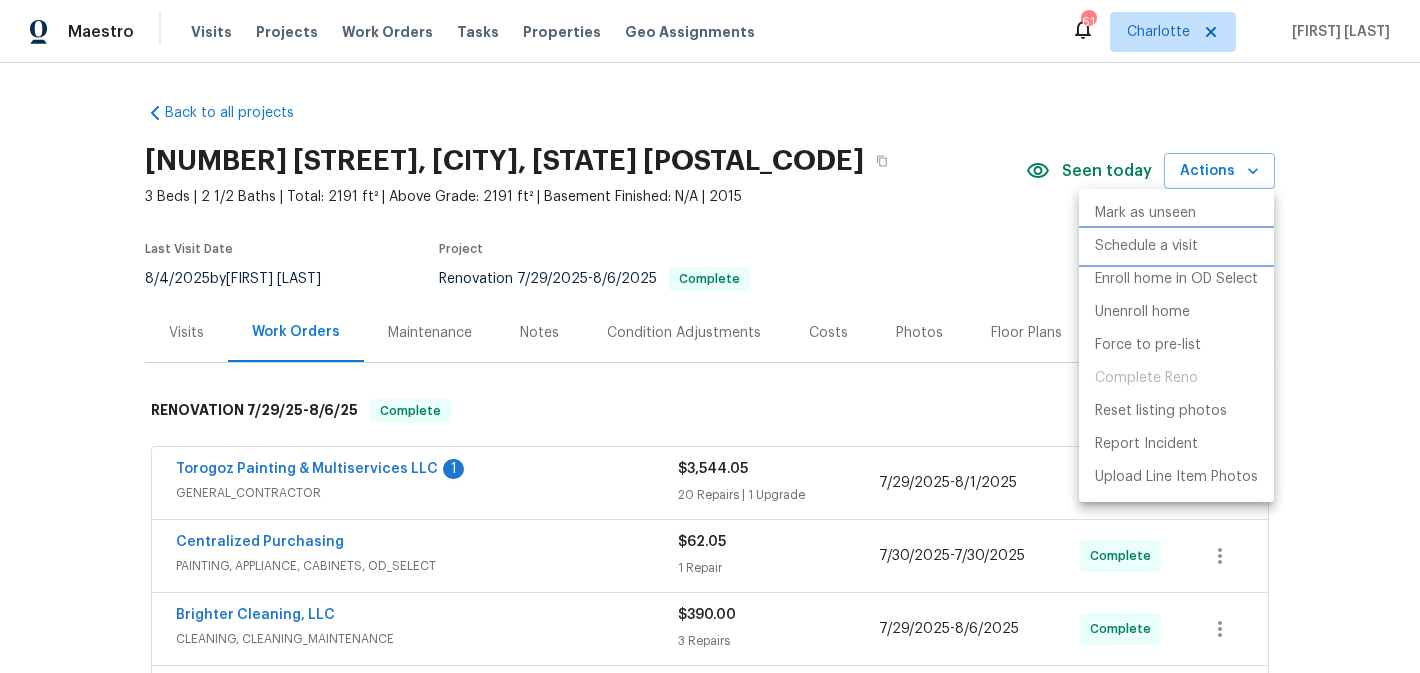 click on "Schedule a visit" at bounding box center (1146, 246) 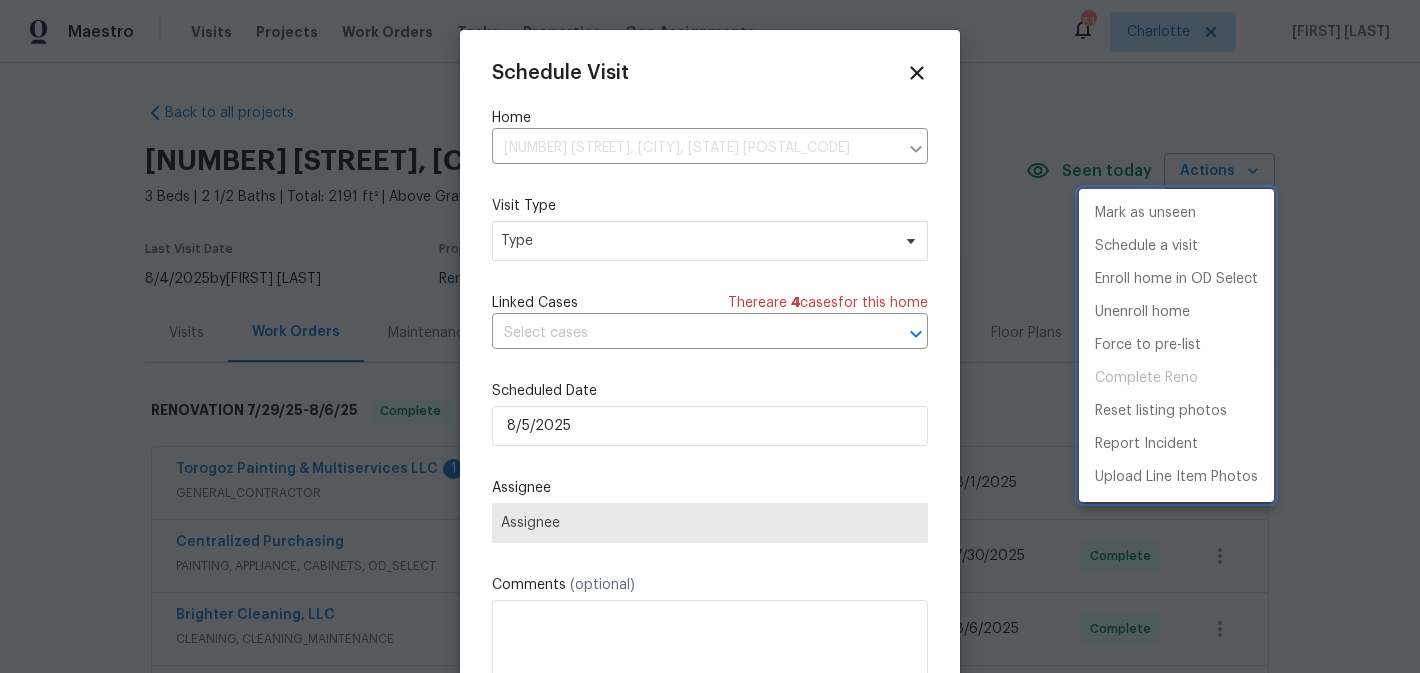 click at bounding box center (710, 336) 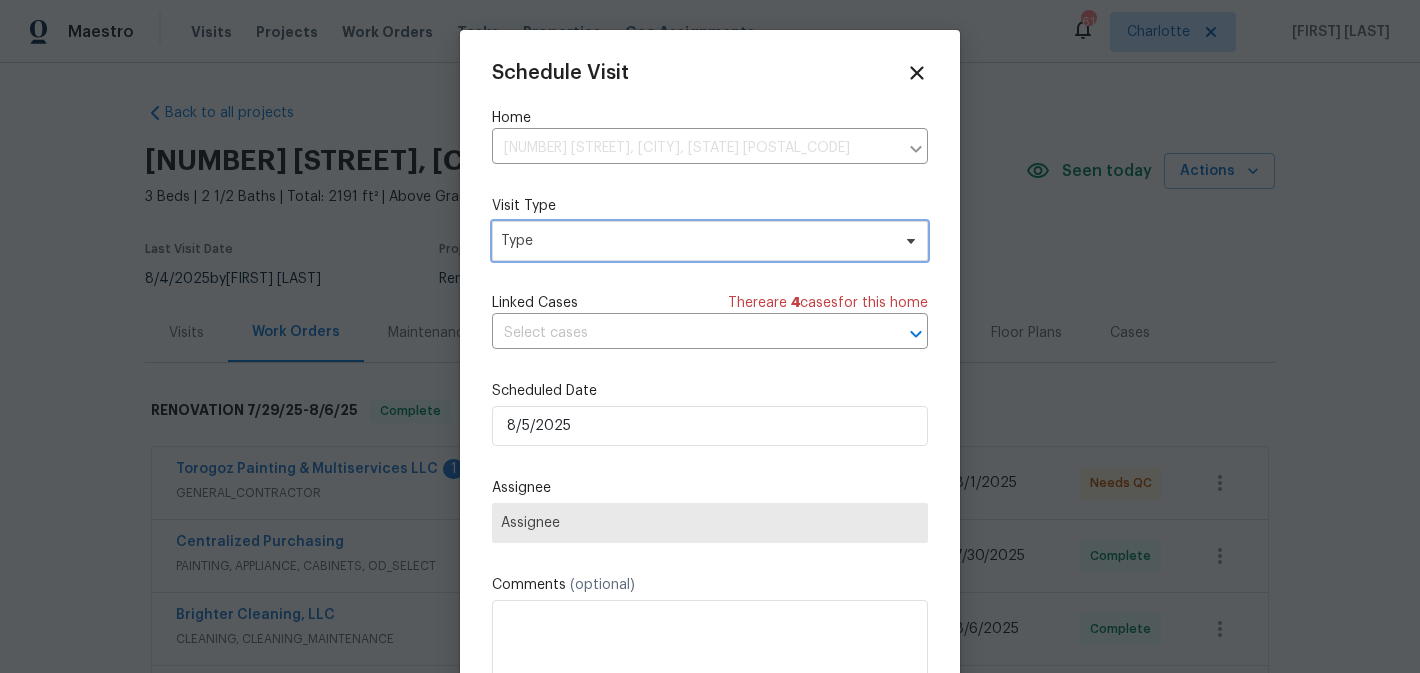 click on "Type" at bounding box center [695, 241] 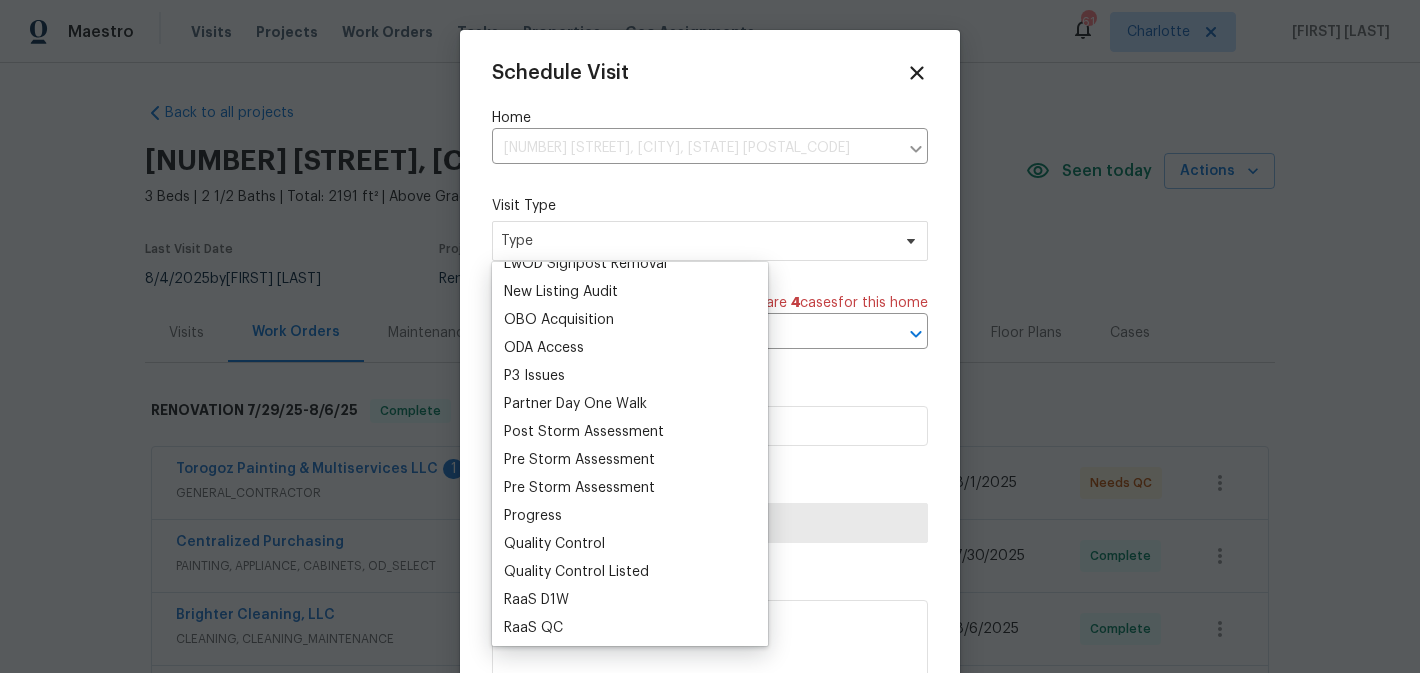 scroll, scrollTop: 1131, scrollLeft: 0, axis: vertical 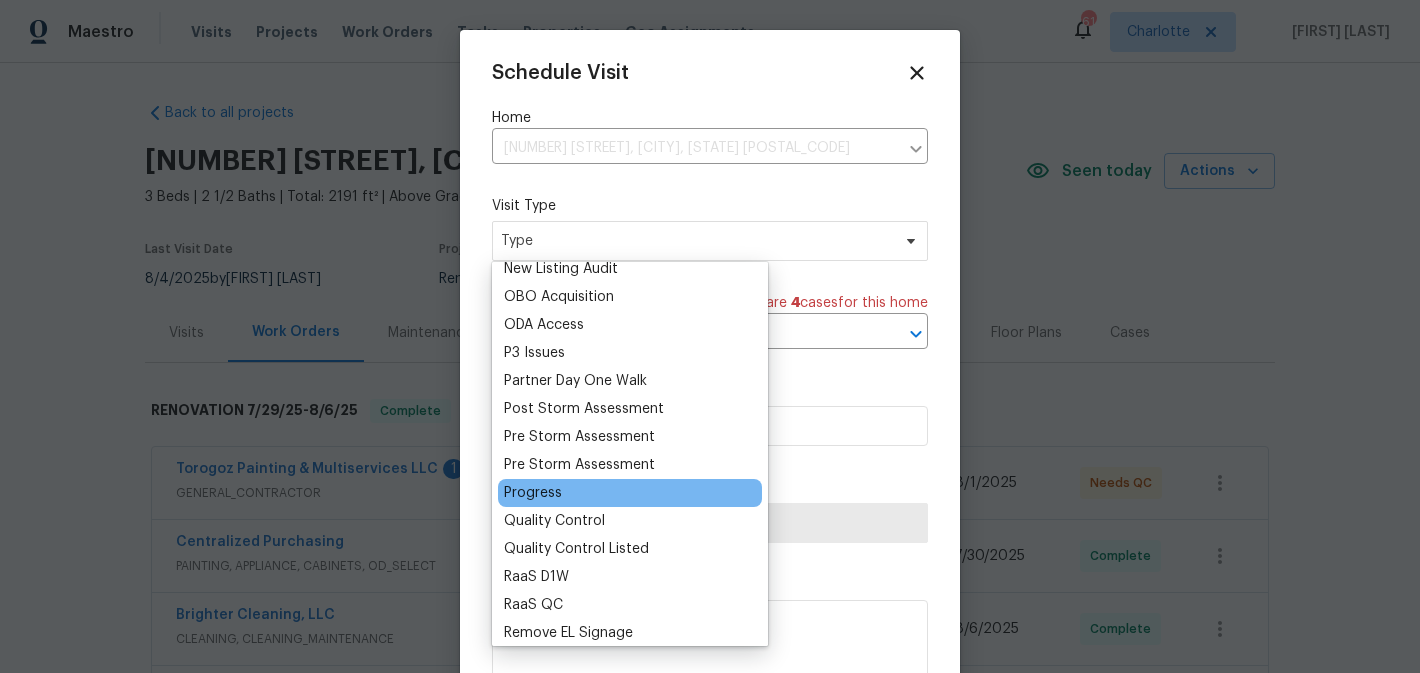 click on "Progress" at bounding box center (533, 493) 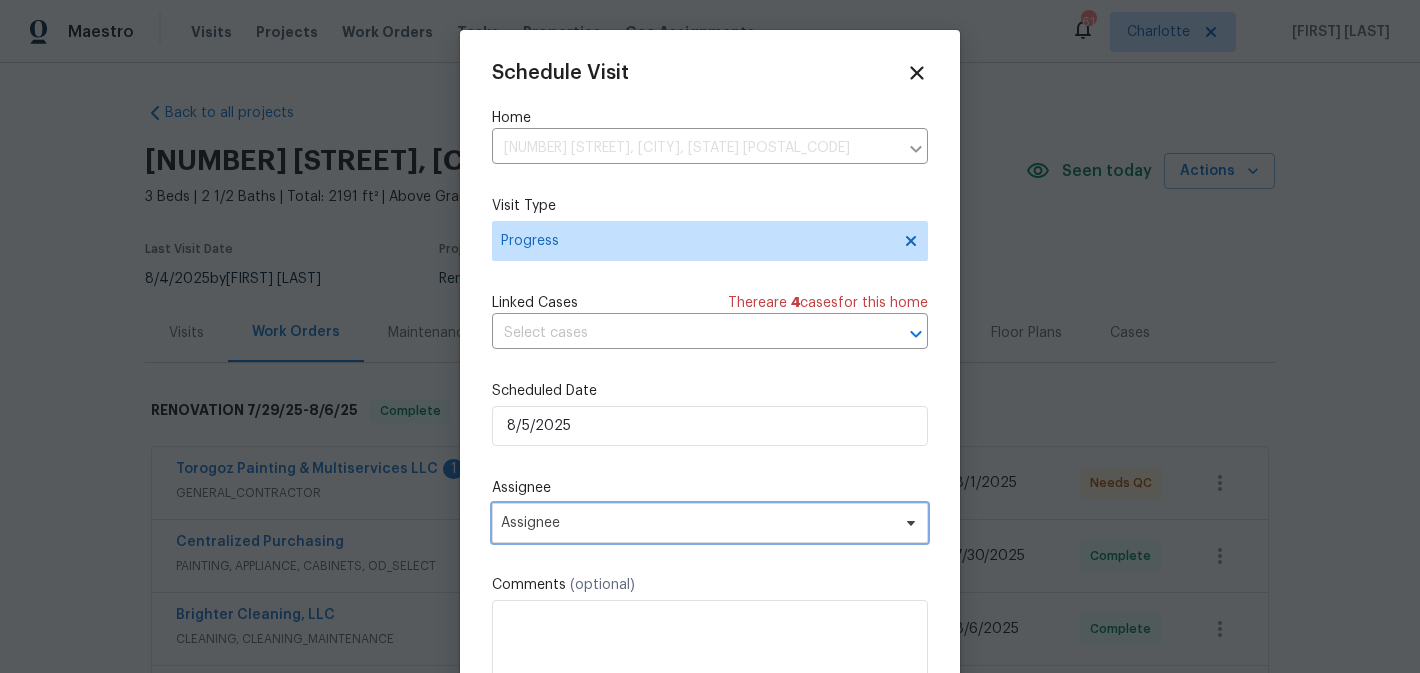 click on "Assignee" at bounding box center (697, 523) 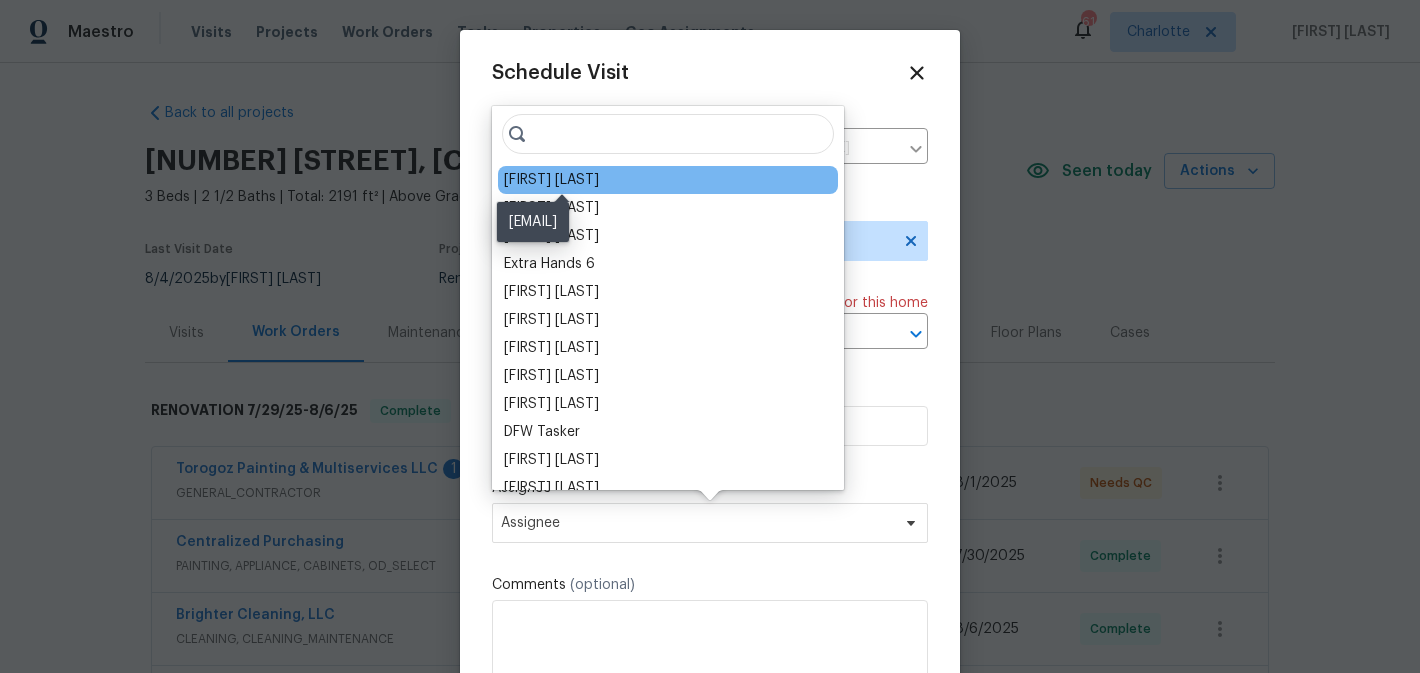 click on "[FIRST] [LAST]" at bounding box center (551, 180) 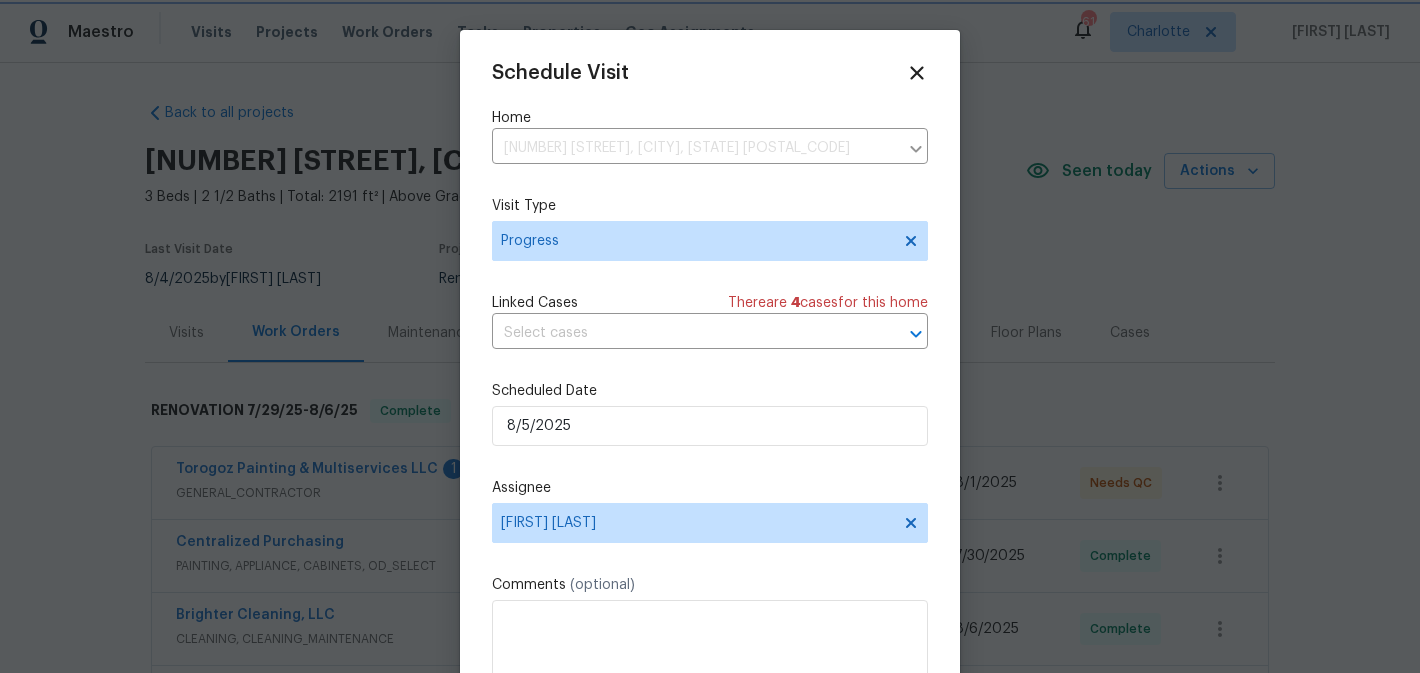 scroll, scrollTop: 36, scrollLeft: 0, axis: vertical 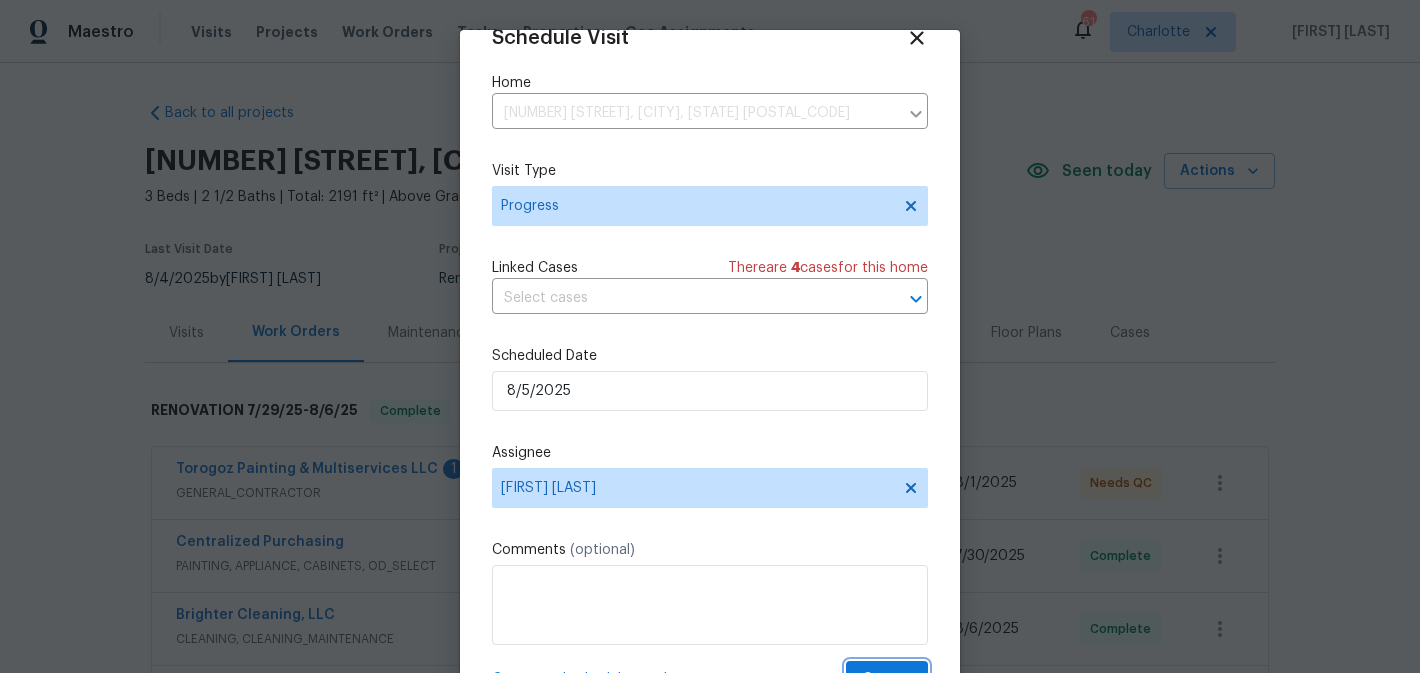 click on "Create" at bounding box center [887, 679] 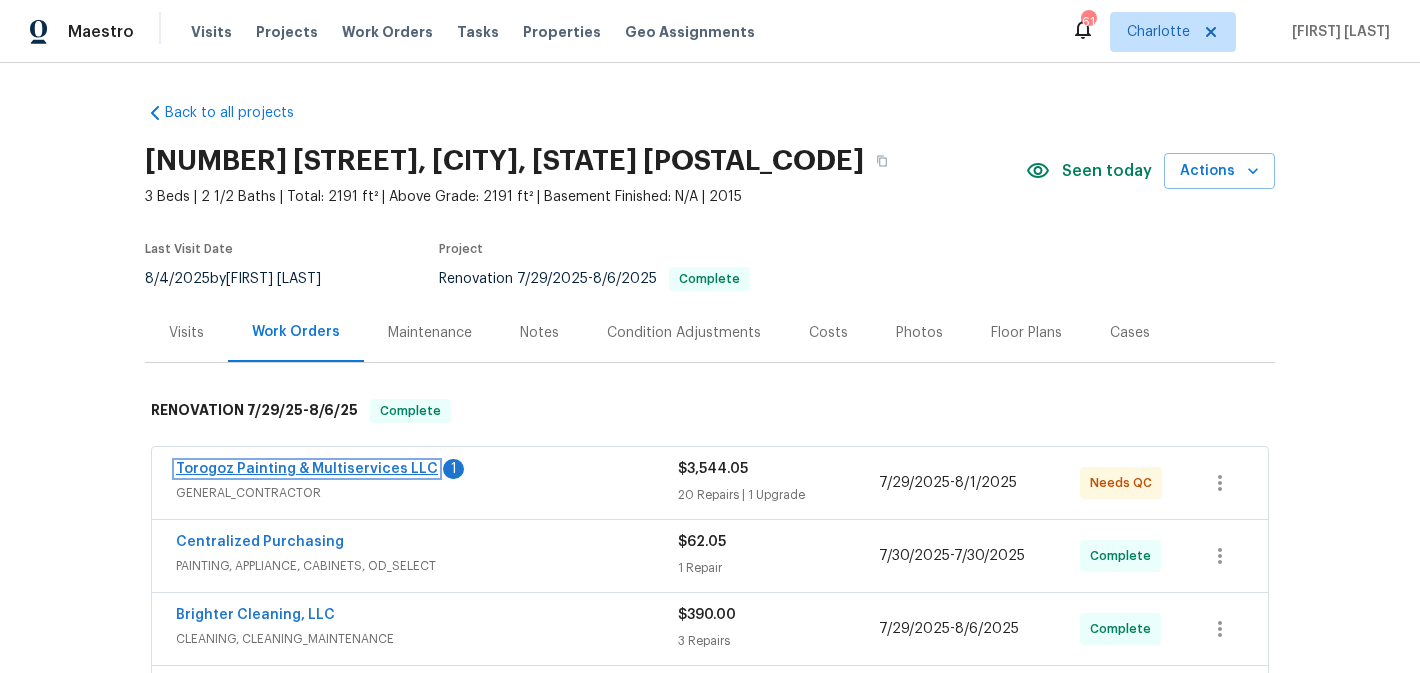 click on "Torogoz Painting & Multiservices LLC" at bounding box center (307, 469) 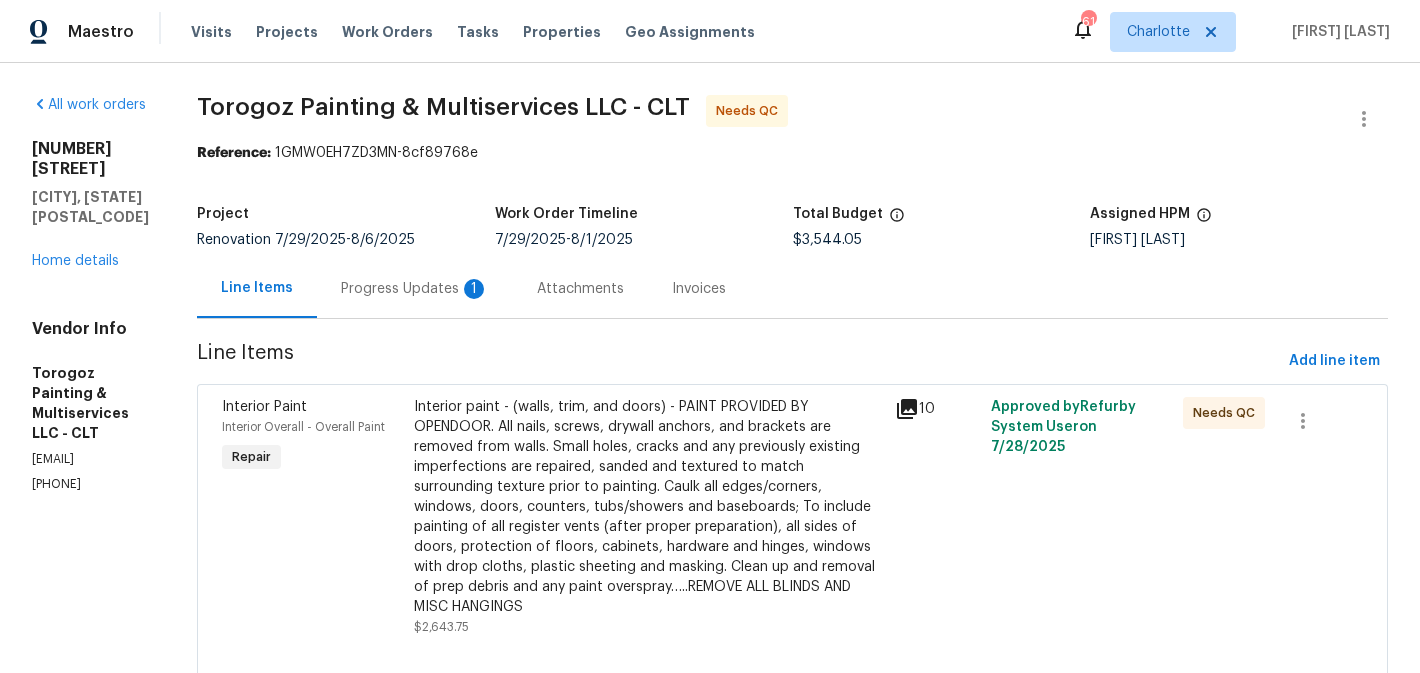 click on "Progress Updates 1" at bounding box center (415, 289) 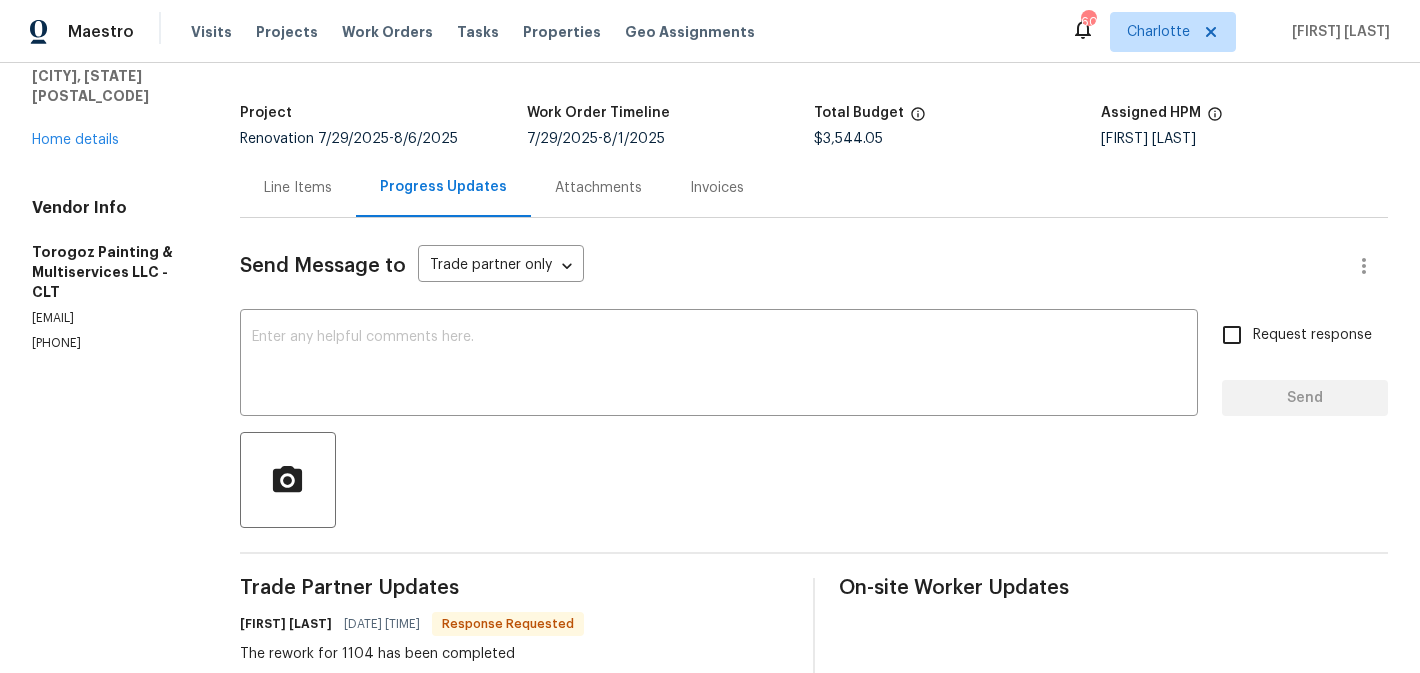 scroll, scrollTop: 58, scrollLeft: 0, axis: vertical 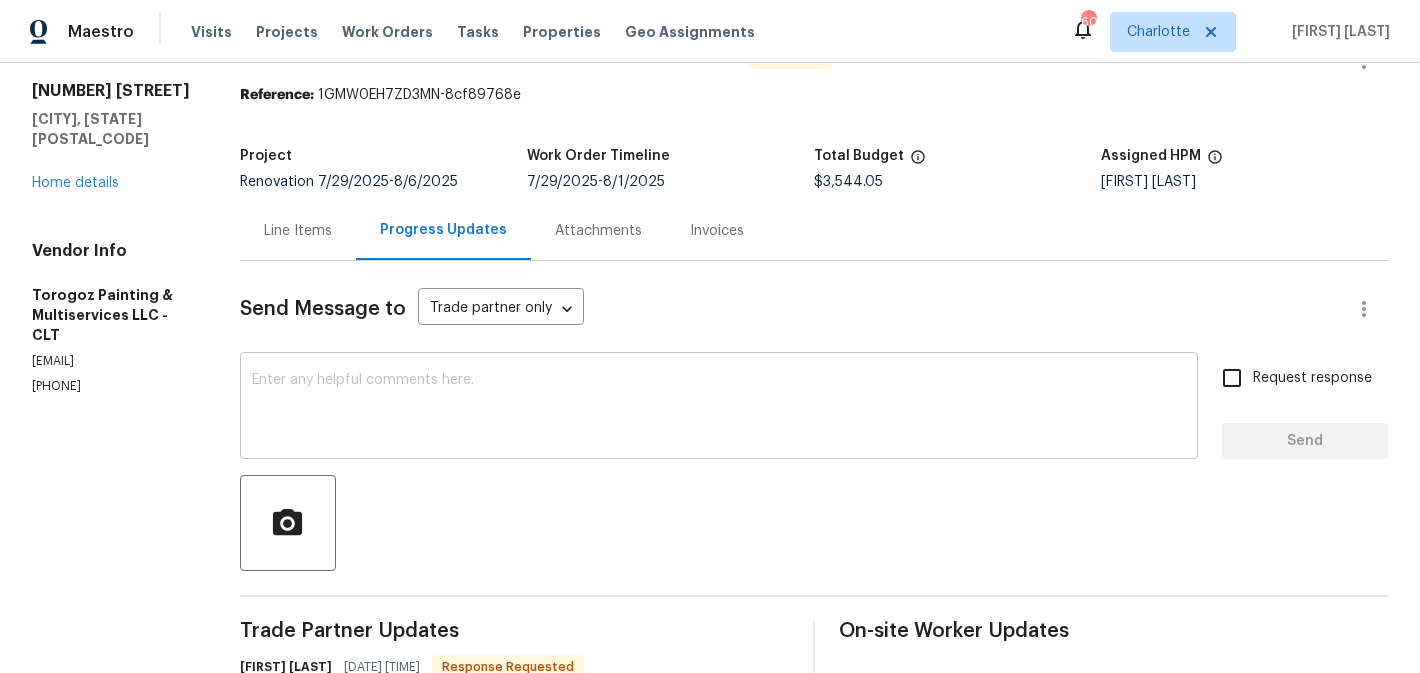 click at bounding box center (719, 408) 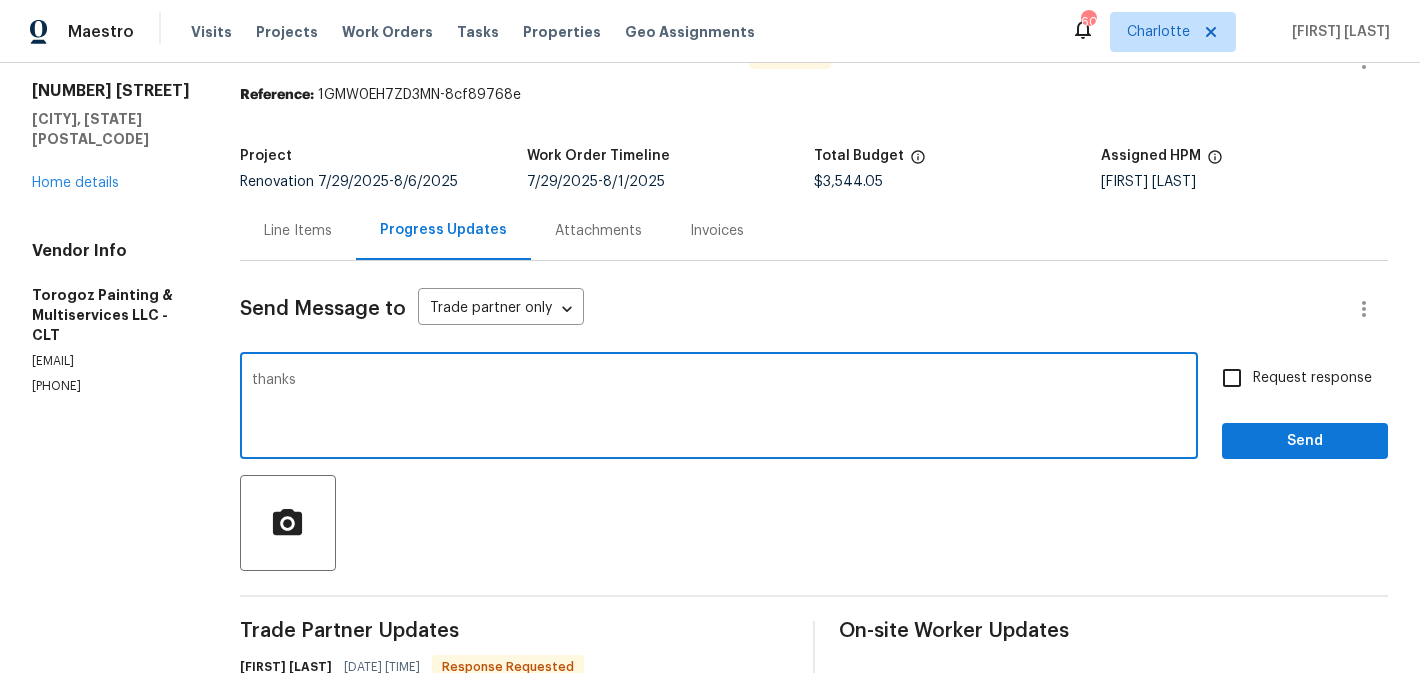 type on "thanks" 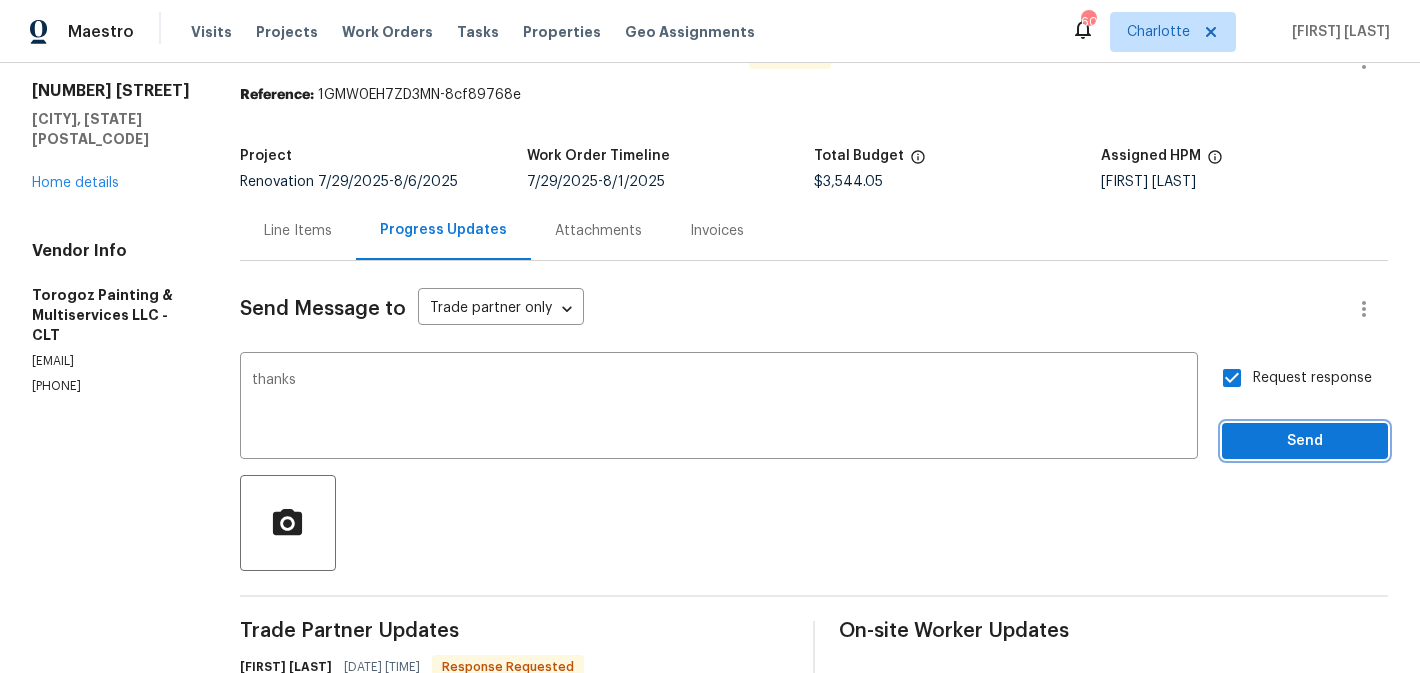click on "Send" at bounding box center (1305, 441) 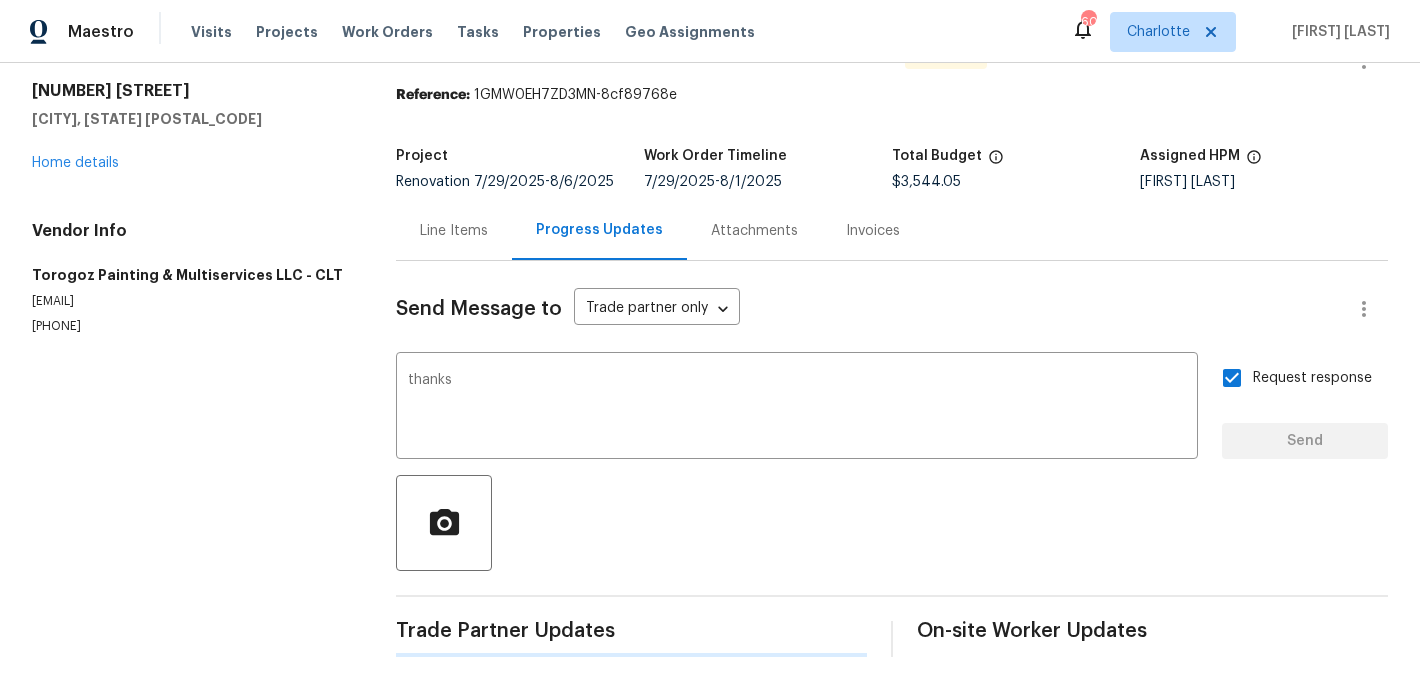 type 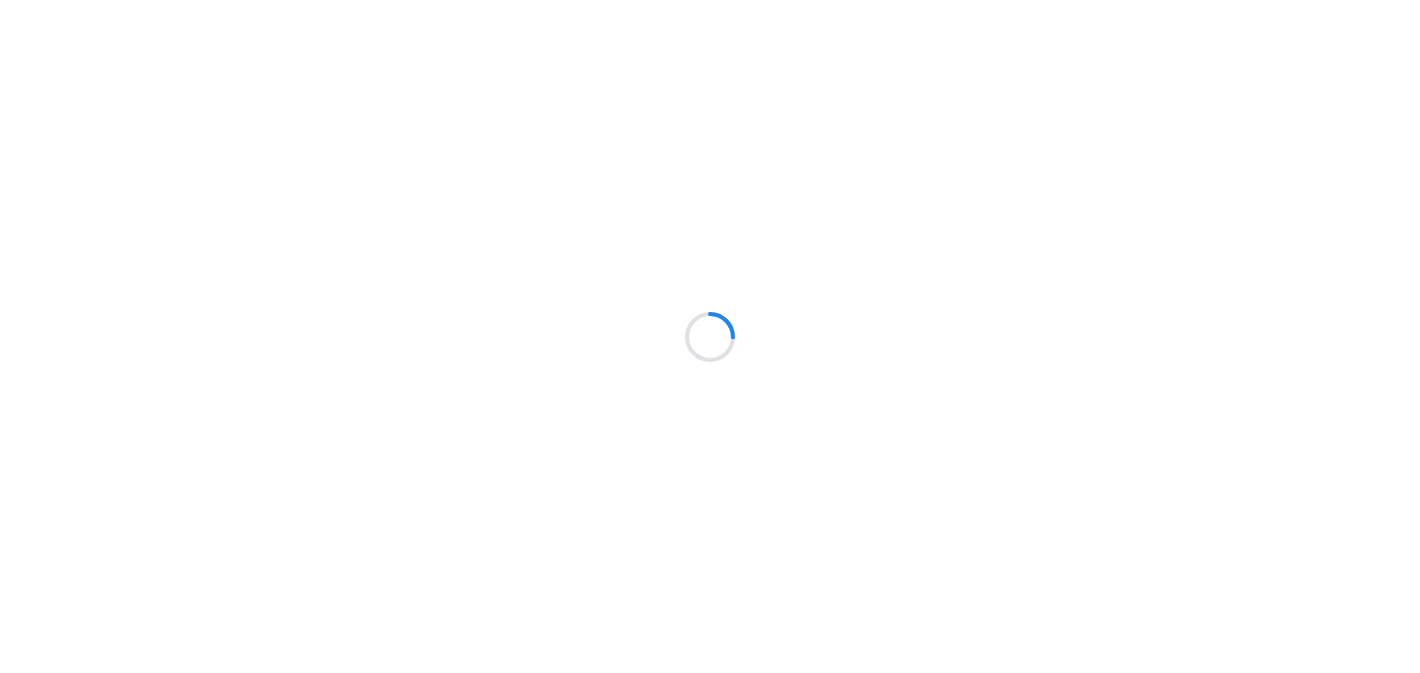 scroll, scrollTop: 0, scrollLeft: 0, axis: both 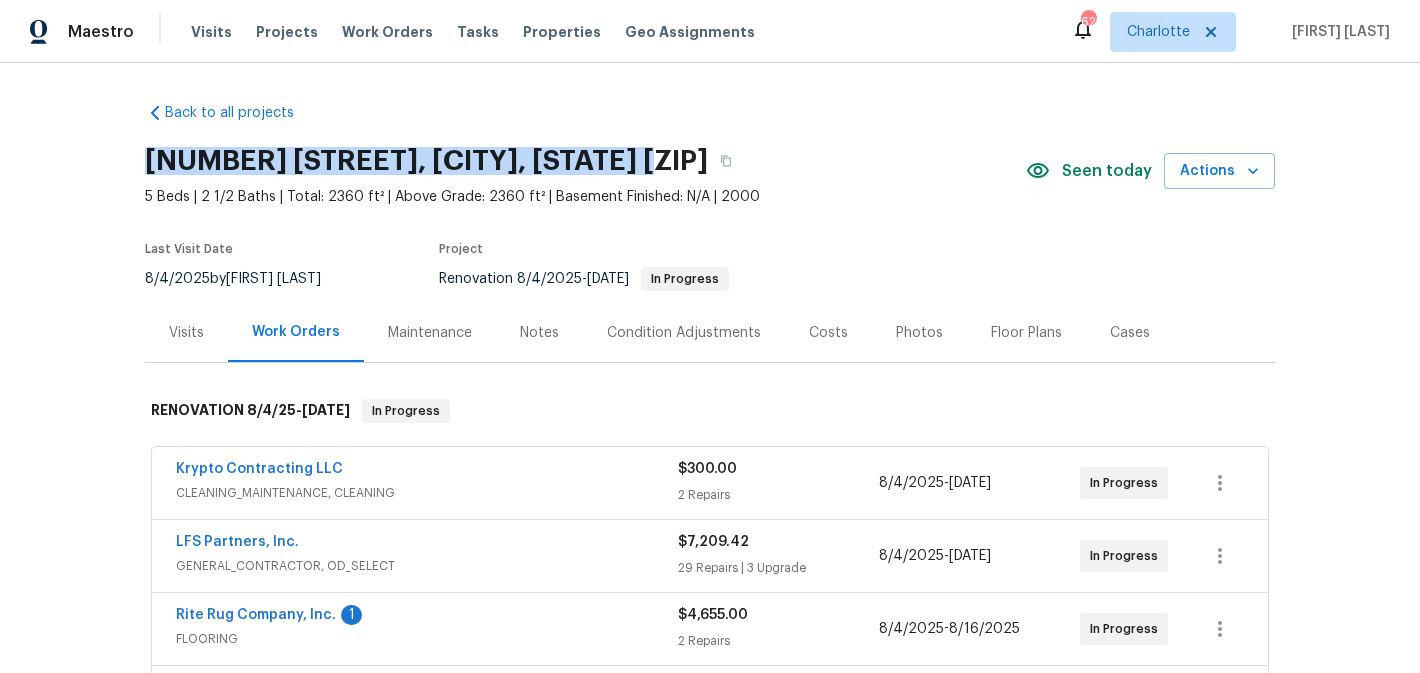 drag, startPoint x: 643, startPoint y: 163, endPoint x: 131, endPoint y: 164, distance: 512.001 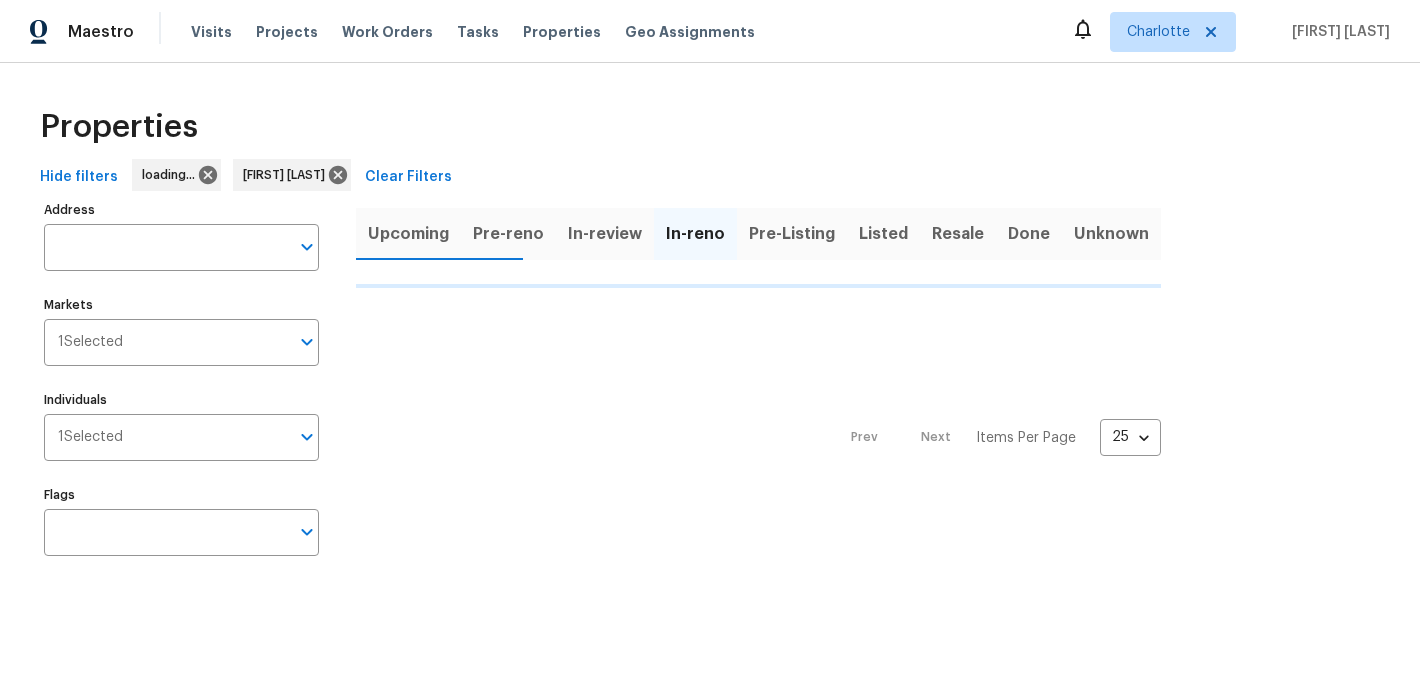scroll, scrollTop: 0, scrollLeft: 0, axis: both 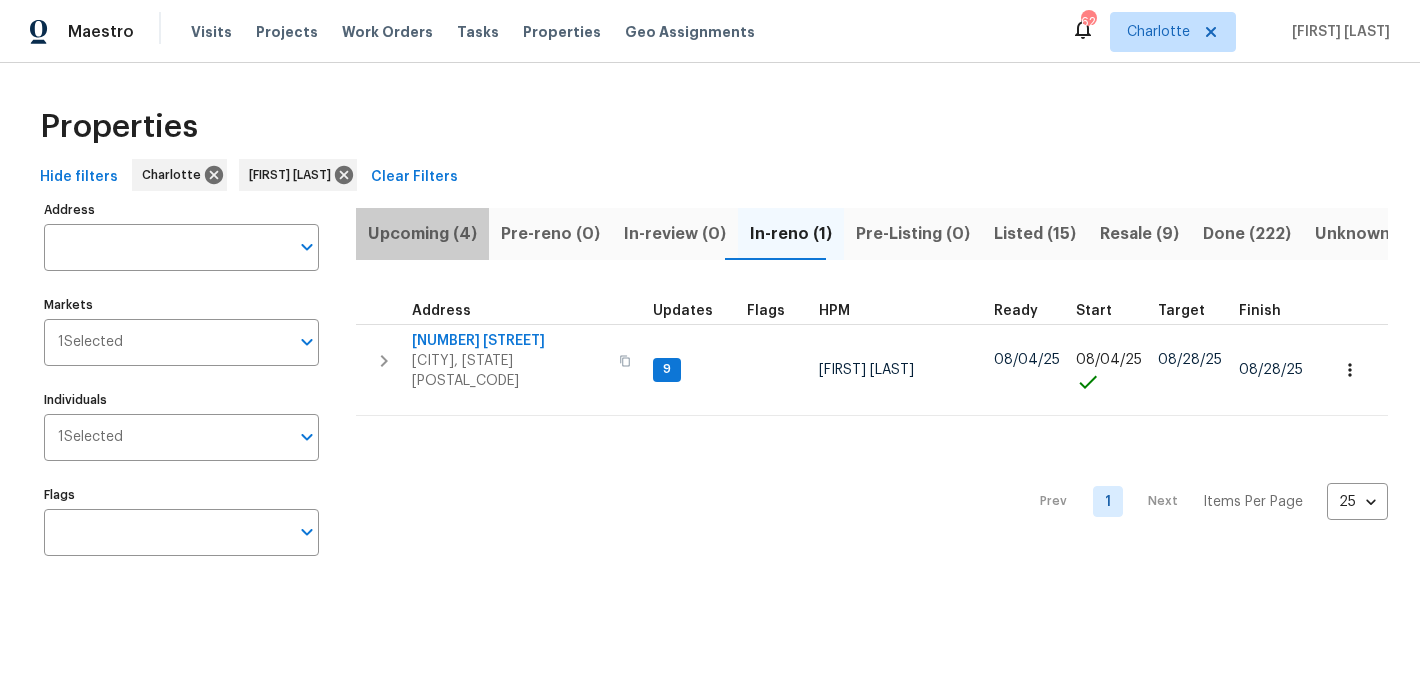 click on "Upcoming (4)" at bounding box center (422, 234) 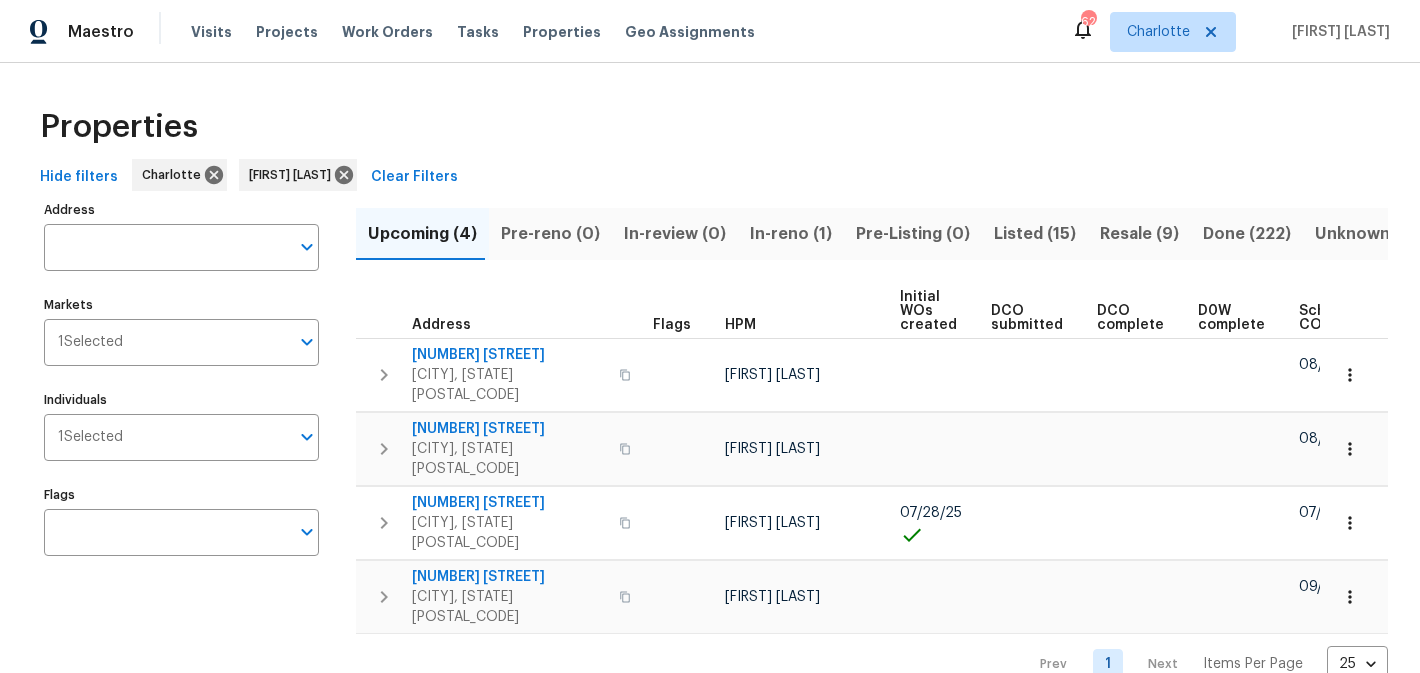 click on "In-reno (1)" at bounding box center [791, 234] 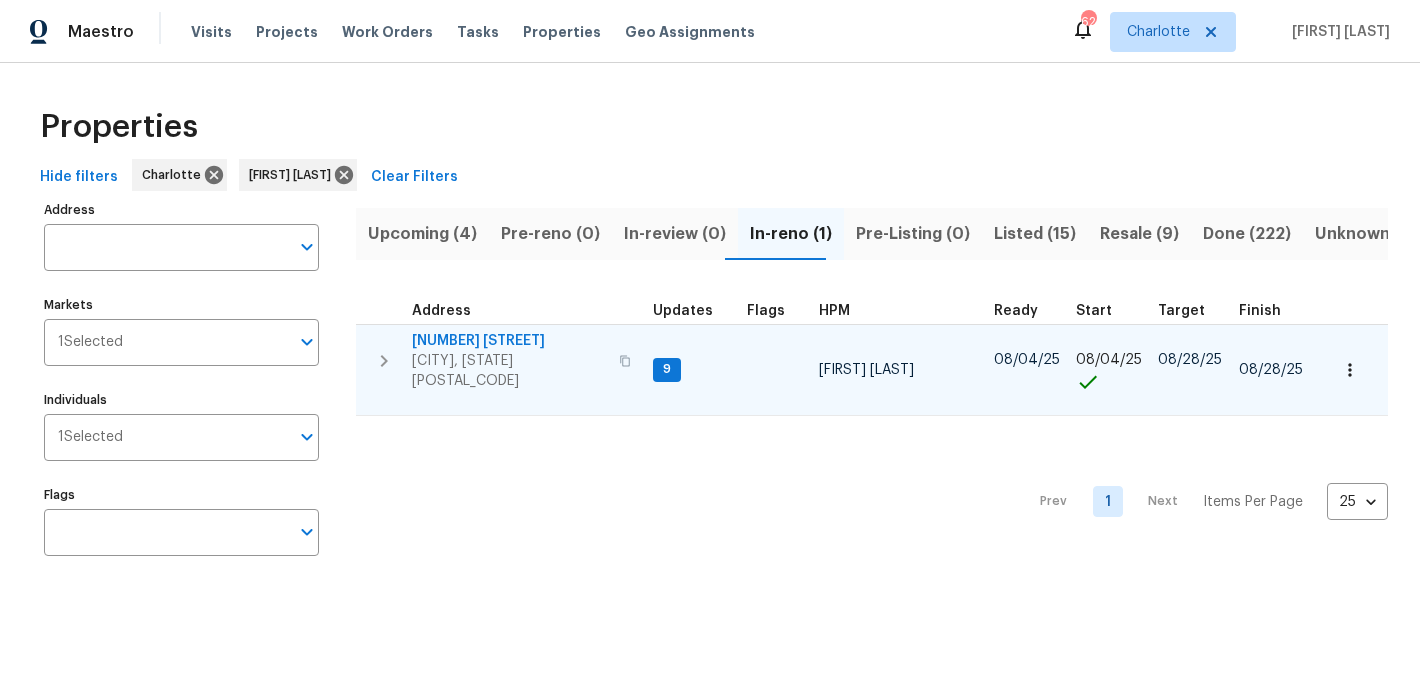 click on "[NUMBER] [STREET]" at bounding box center (509, 341) 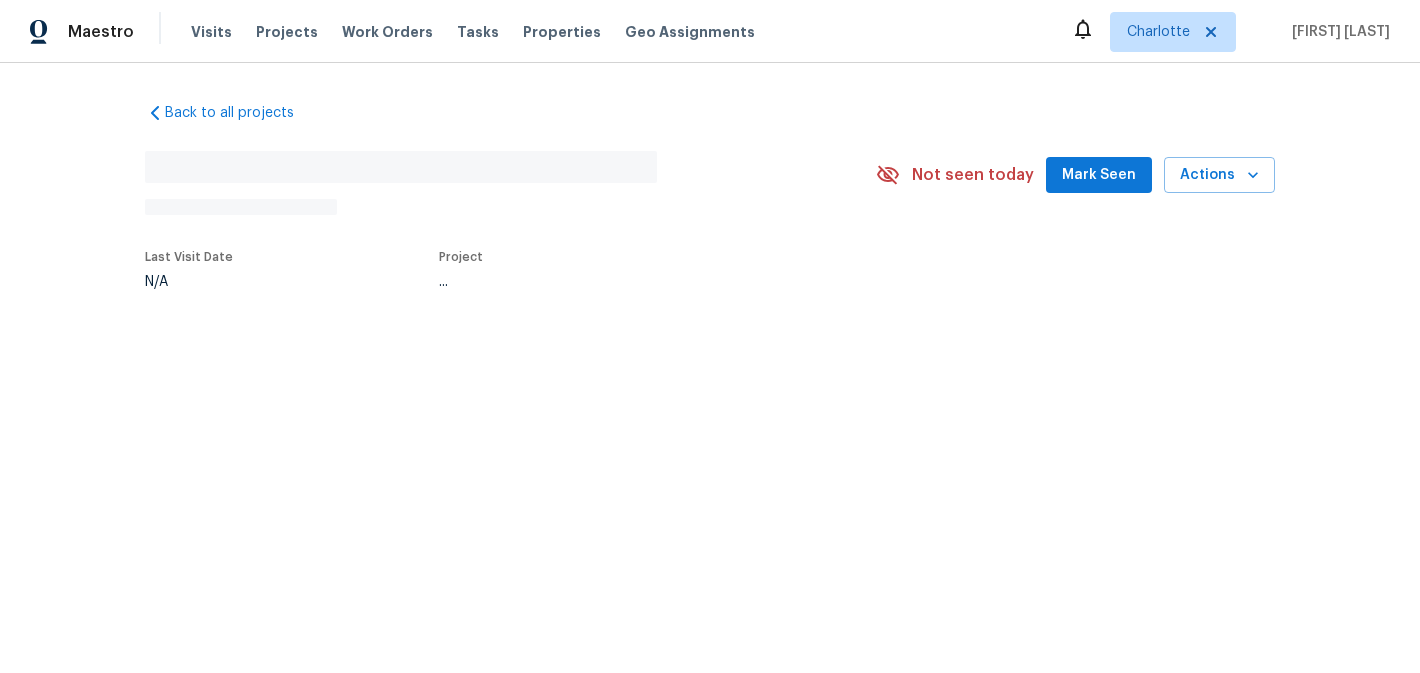 scroll, scrollTop: 0, scrollLeft: 0, axis: both 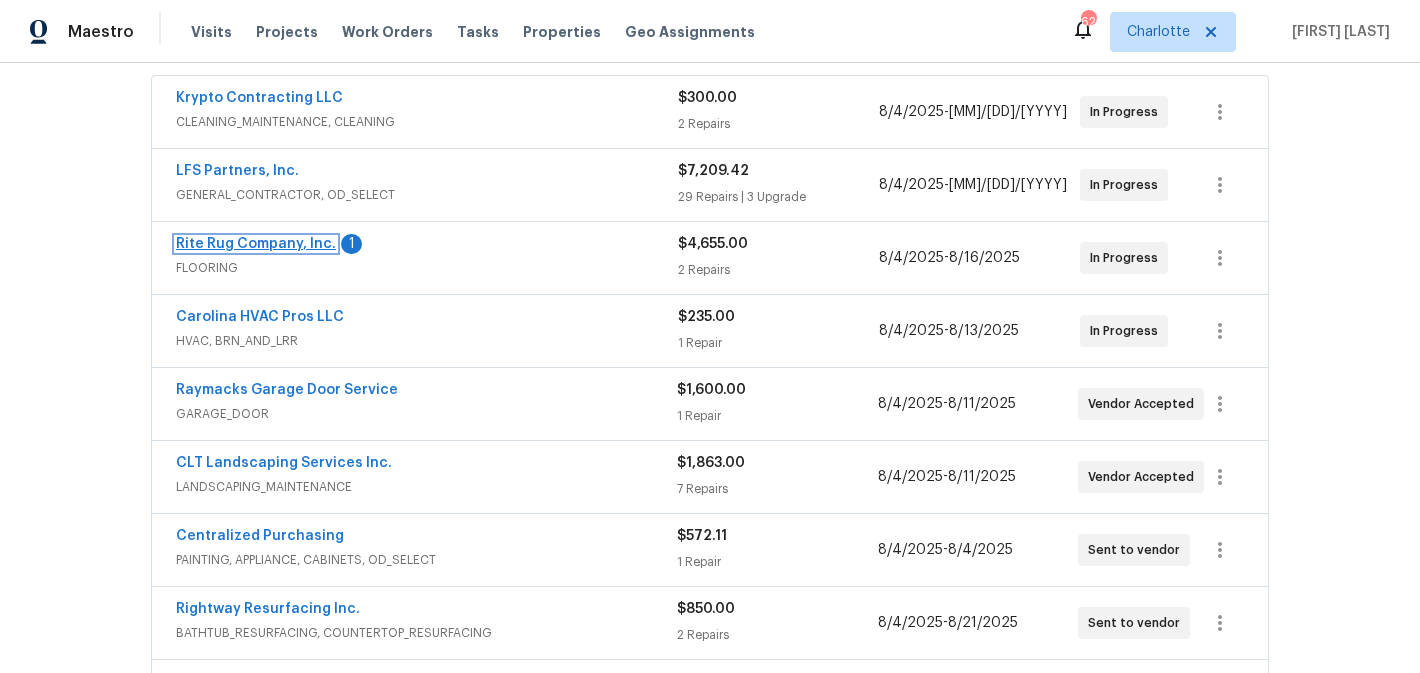 click on "Rite Rug Company, Inc." at bounding box center [256, 244] 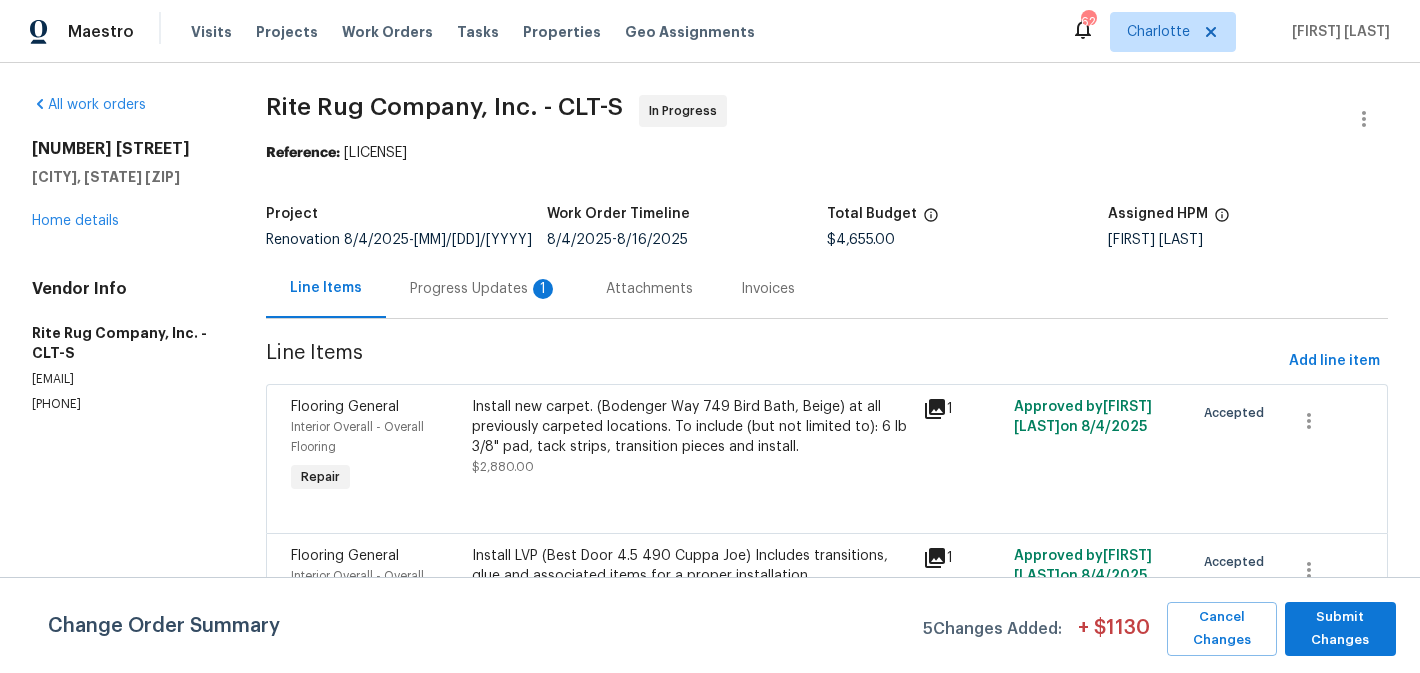 click on "Progress Updates 1" at bounding box center (484, 289) 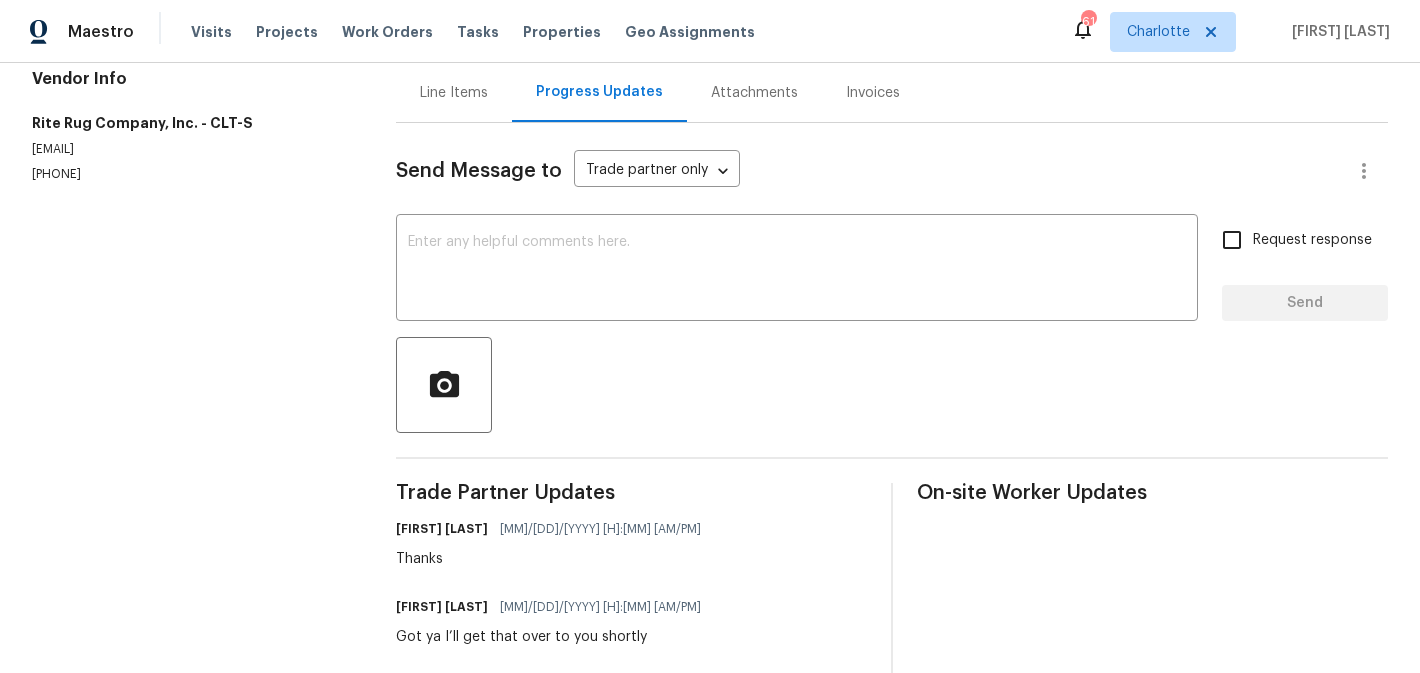 scroll, scrollTop: 0, scrollLeft: 0, axis: both 